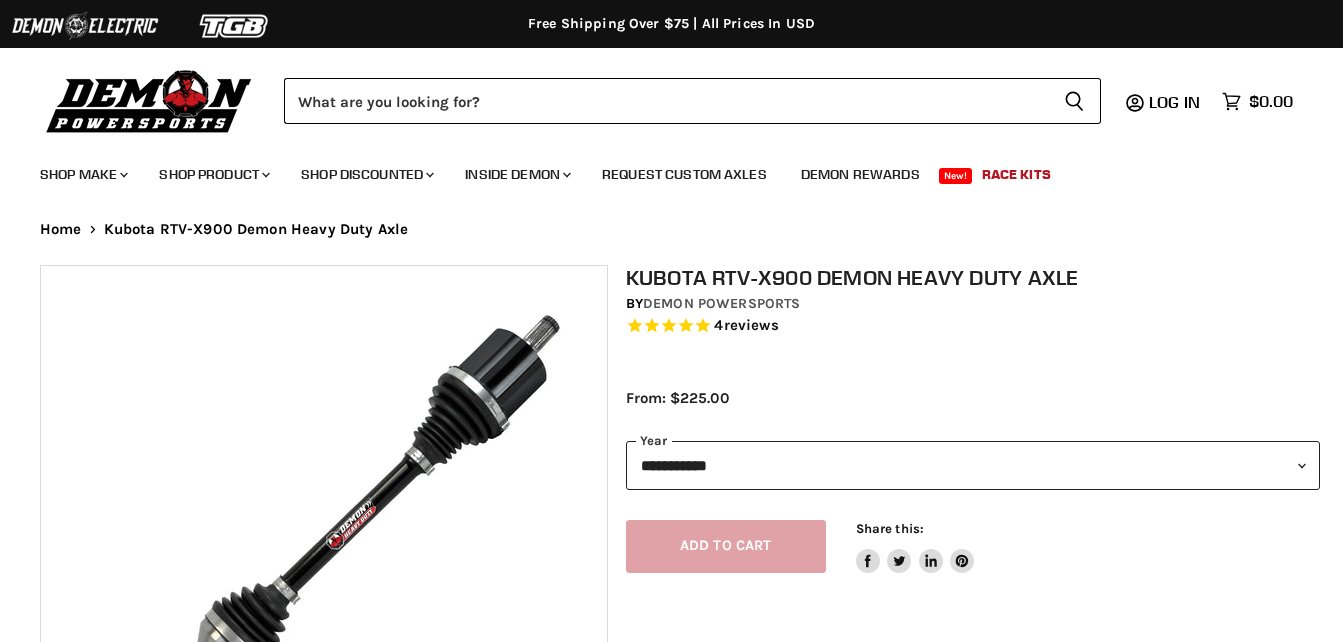 scroll, scrollTop: 0, scrollLeft: 0, axis: both 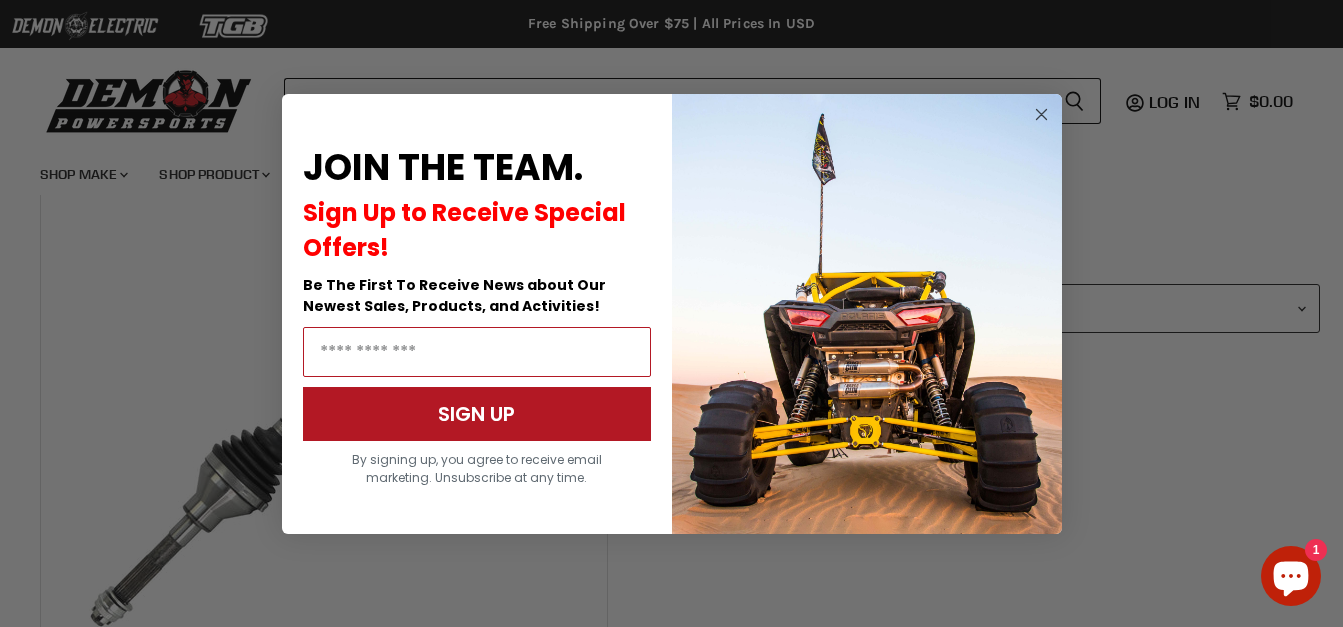 click 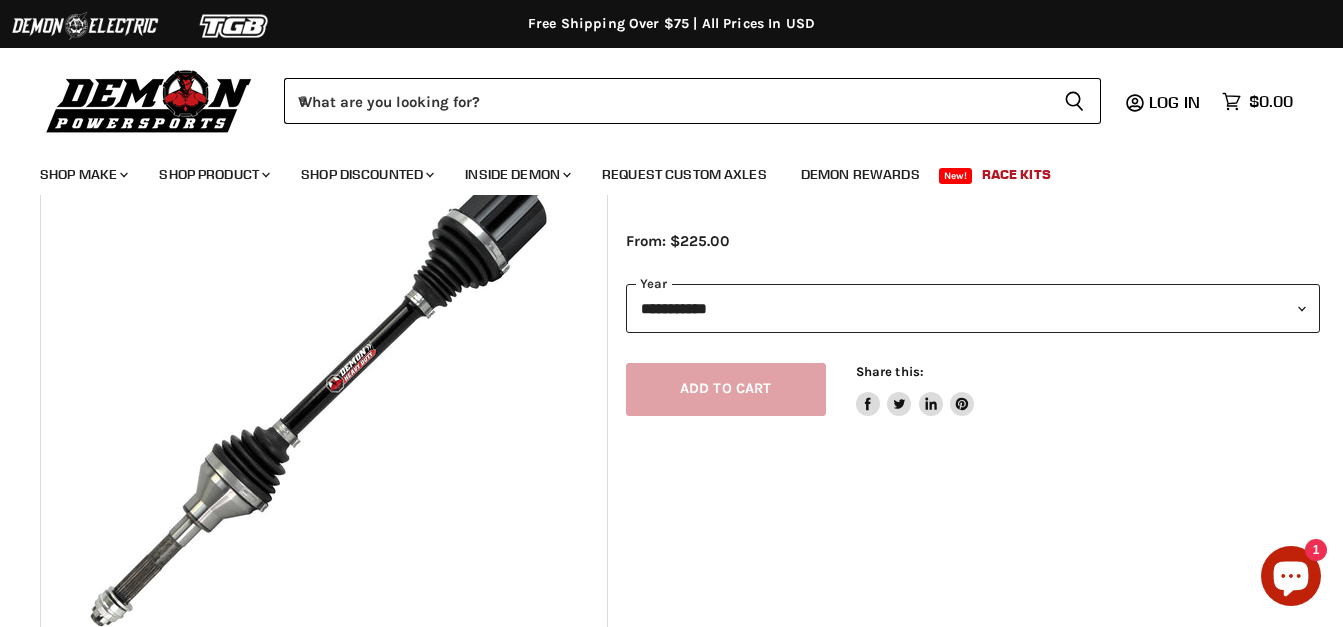 select on "******" 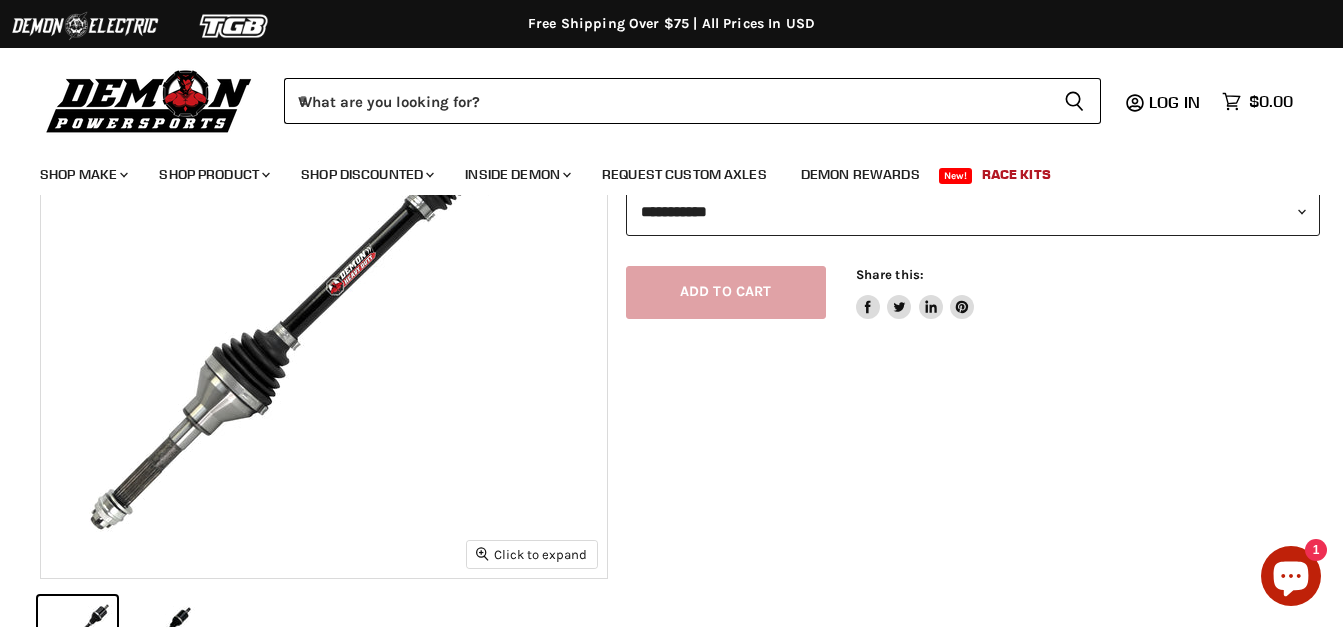 scroll, scrollTop: 154, scrollLeft: 0, axis: vertical 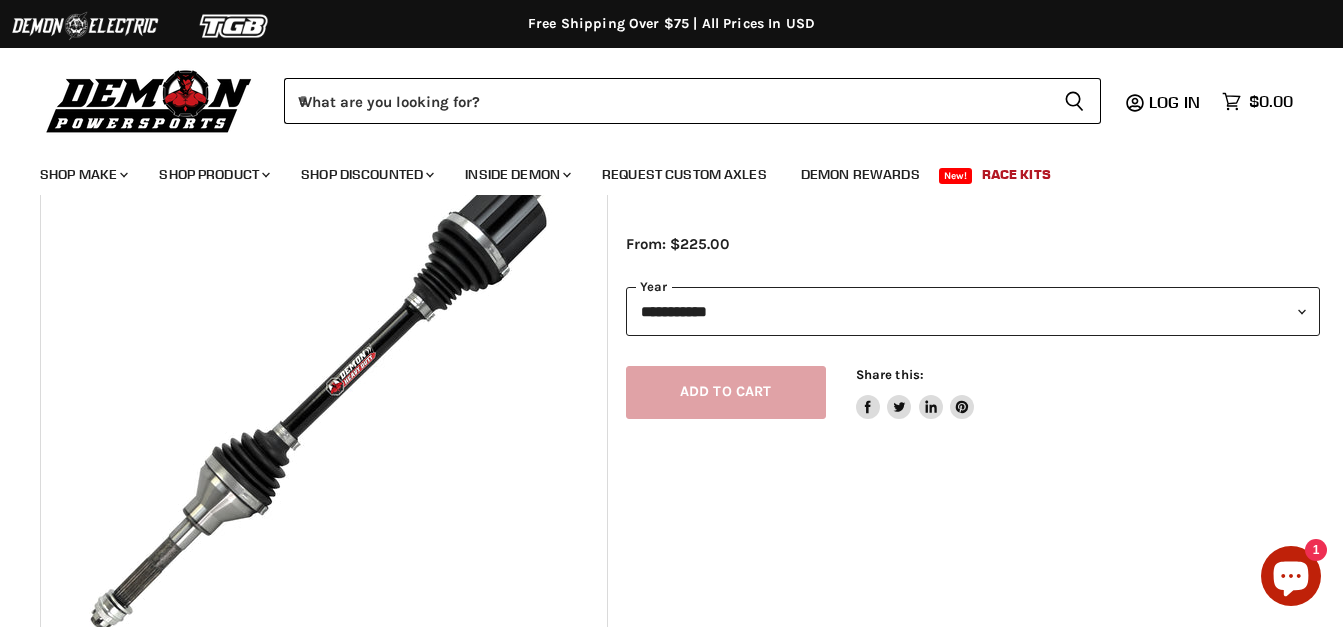 click on "**********" at bounding box center (973, 311) 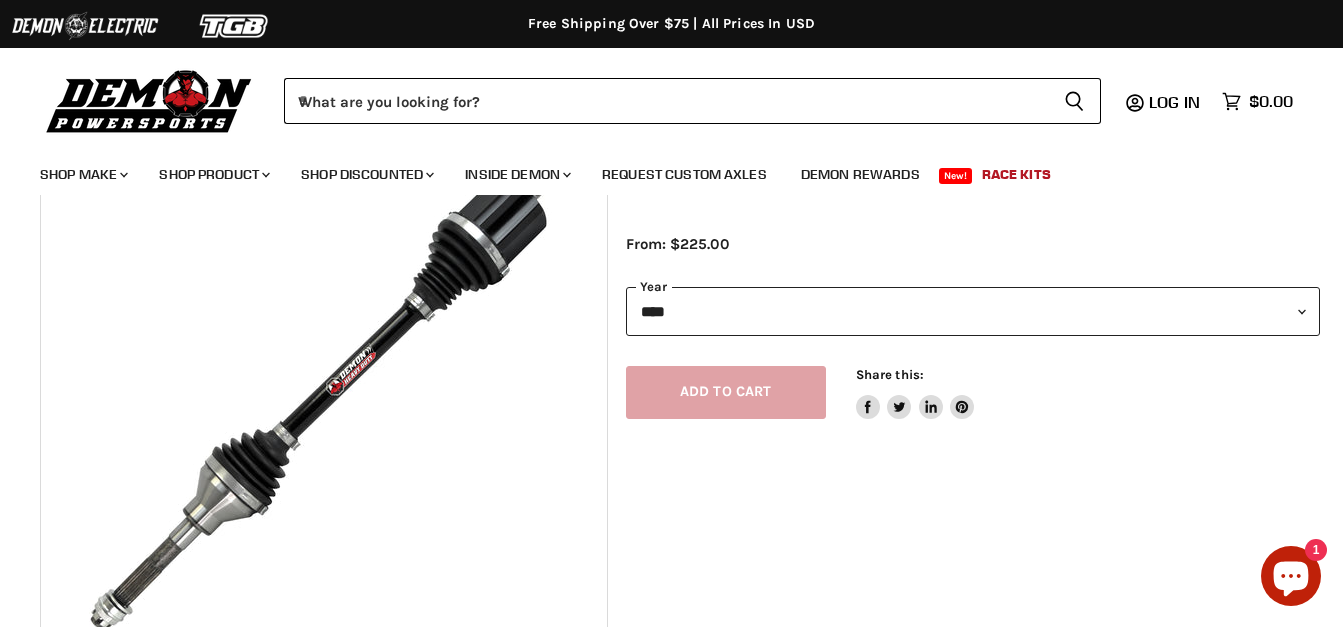 click on "**********" at bounding box center [973, 311] 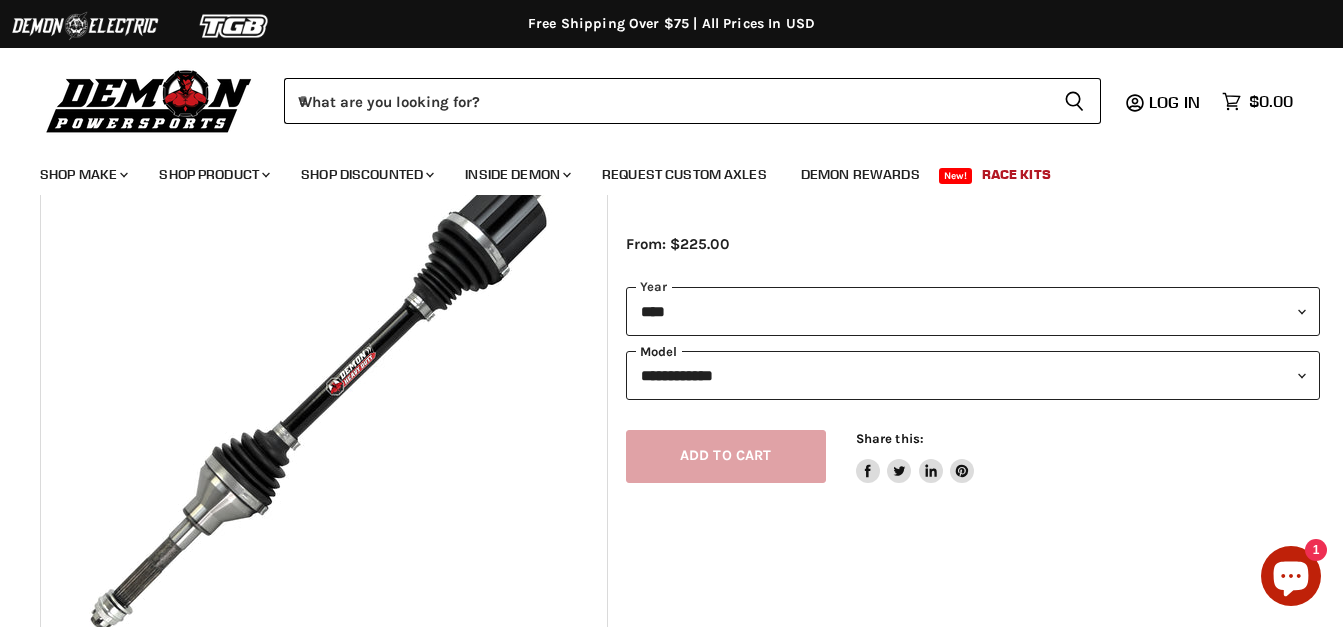 click on "**********" at bounding box center [973, 375] 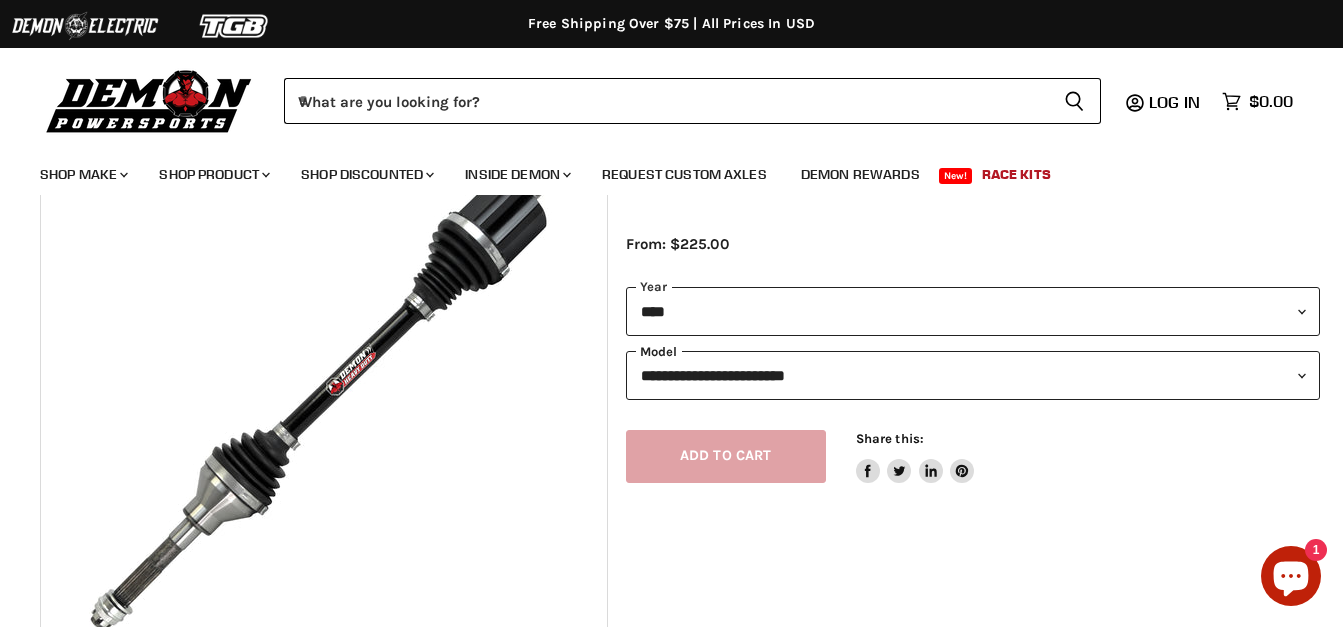 click on "**********" at bounding box center [973, 375] 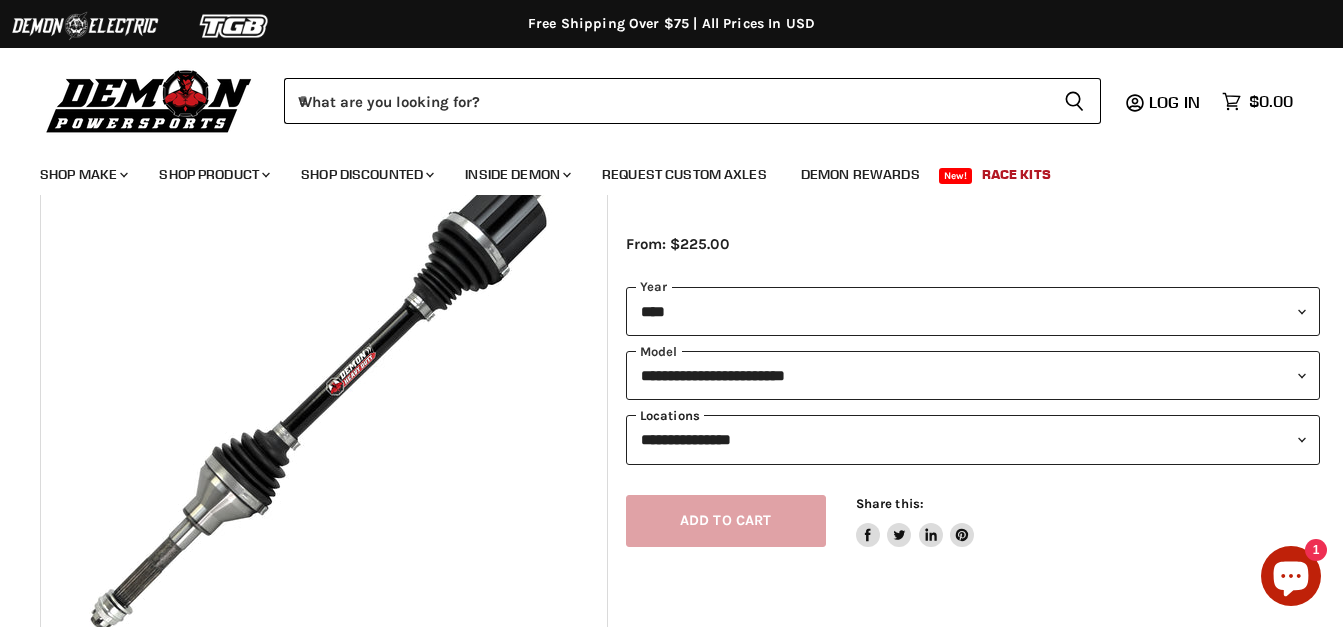 drag, startPoint x: 945, startPoint y: 484, endPoint x: 882, endPoint y: 452, distance: 70.66116 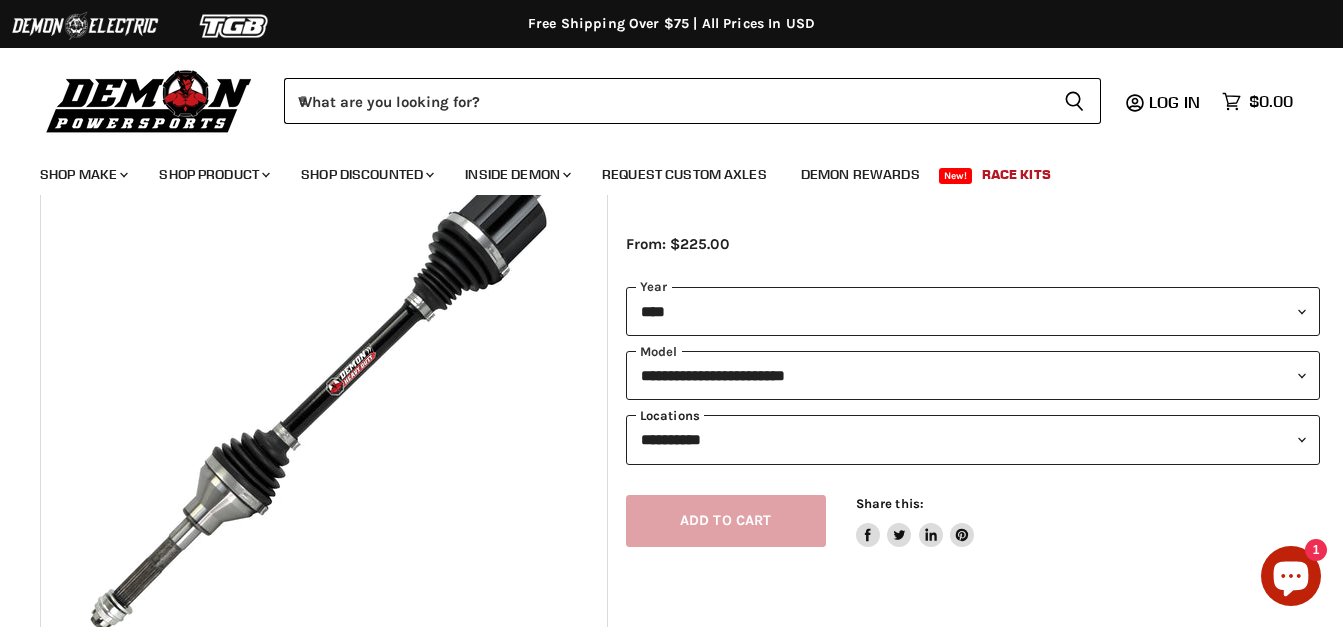 click on "**********" at bounding box center (973, 439) 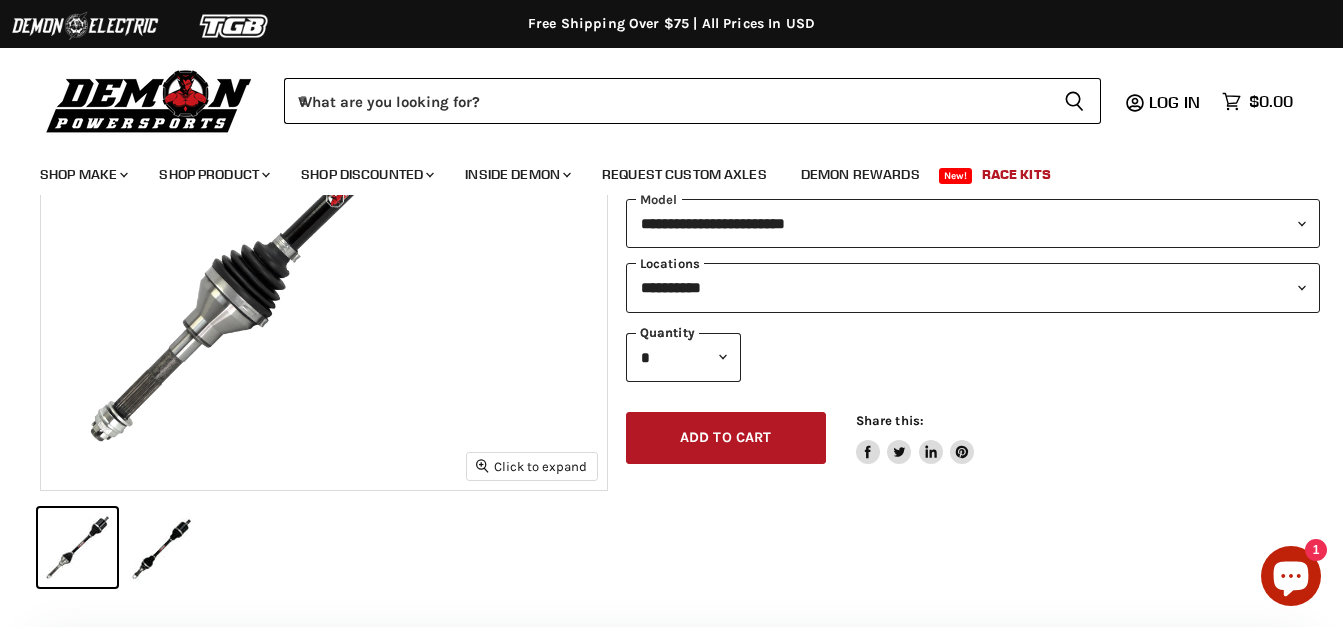 scroll, scrollTop: 343, scrollLeft: 0, axis: vertical 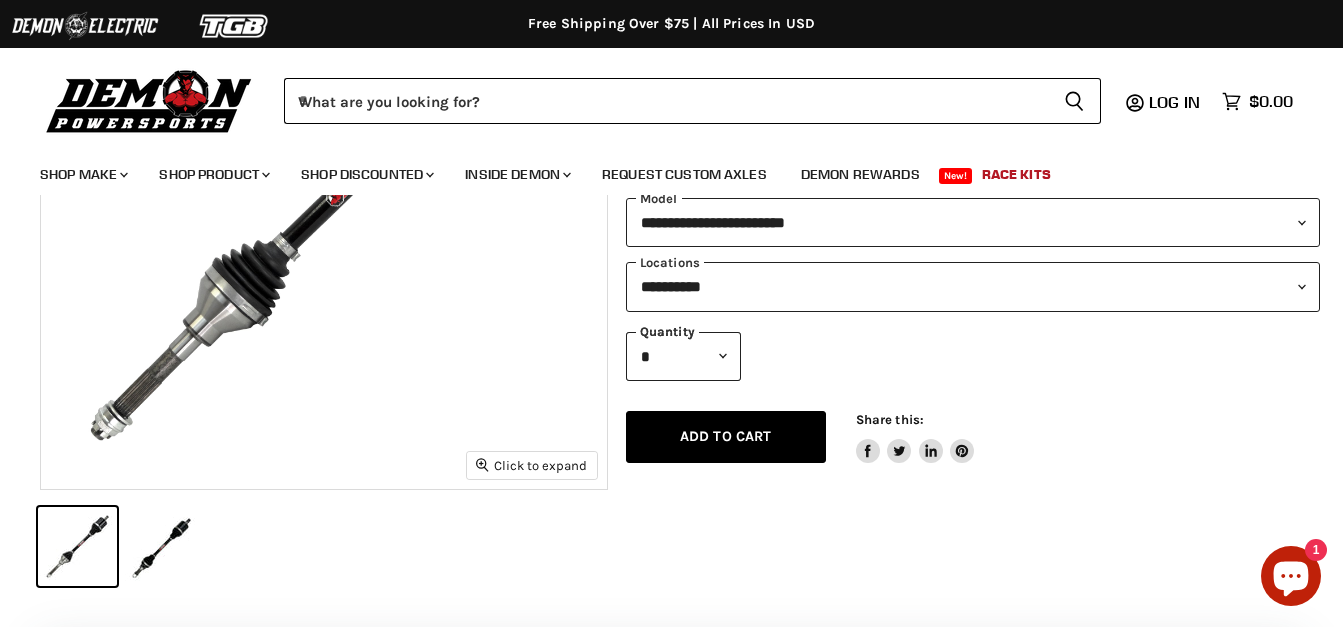 click on "Add to cart" at bounding box center [726, 436] 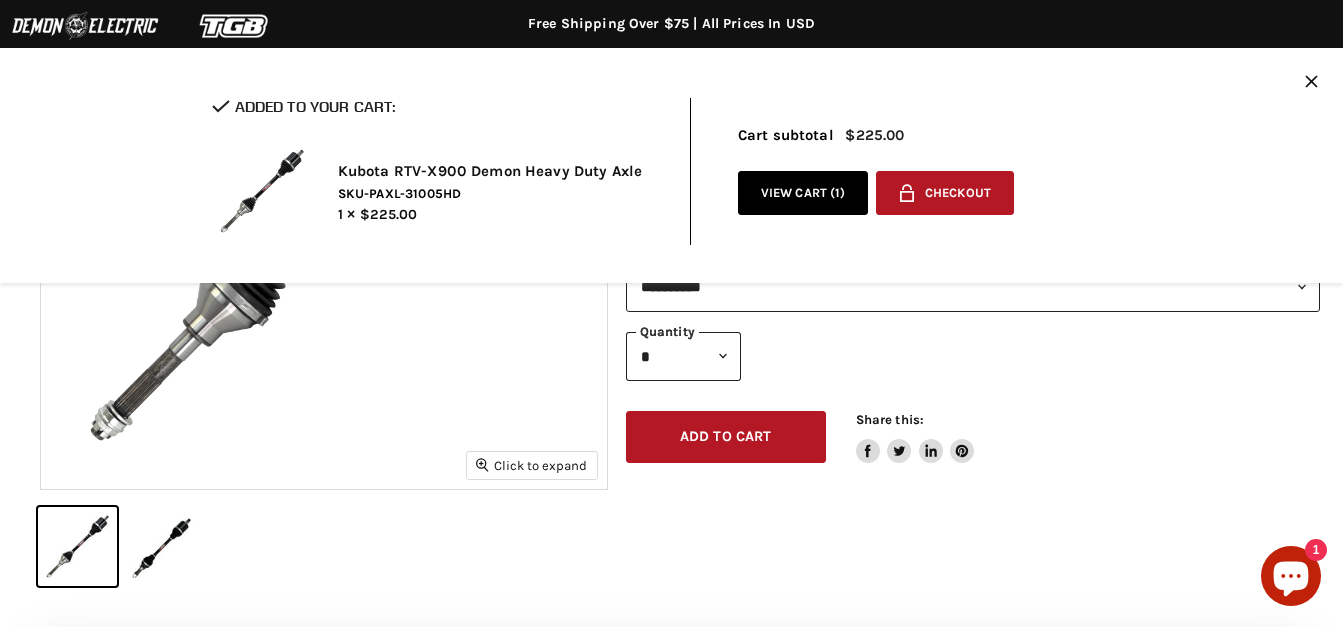 click on "Close icon" 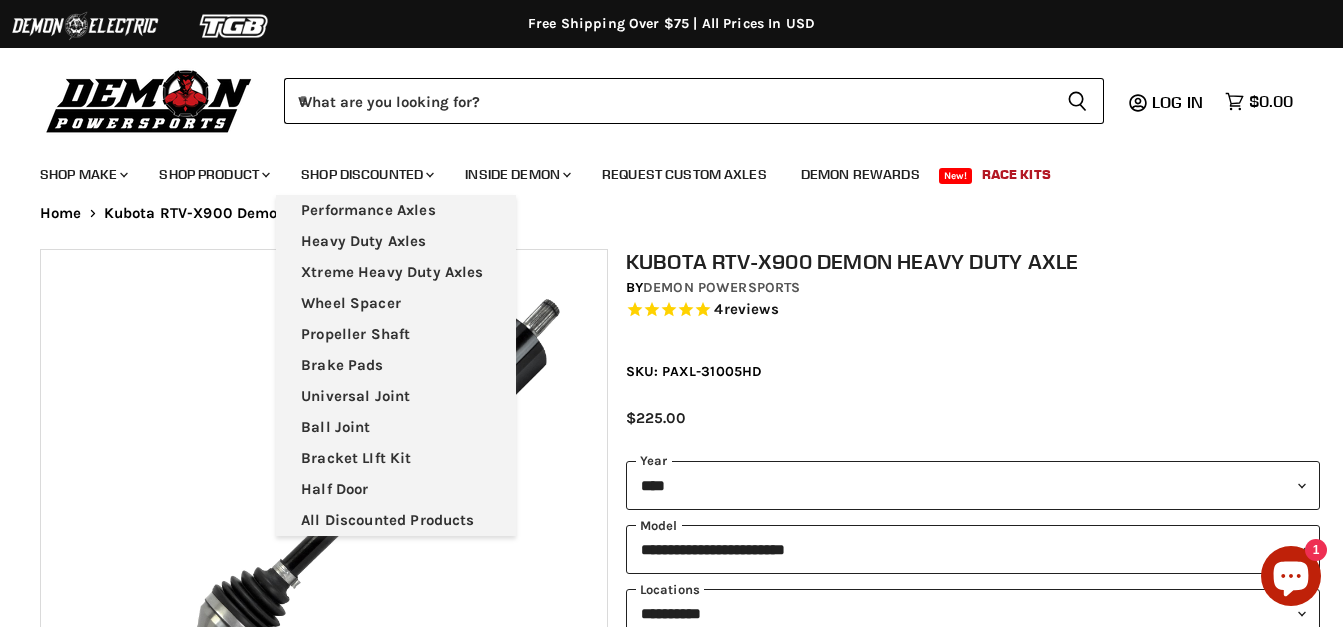 scroll, scrollTop: 0, scrollLeft: 0, axis: both 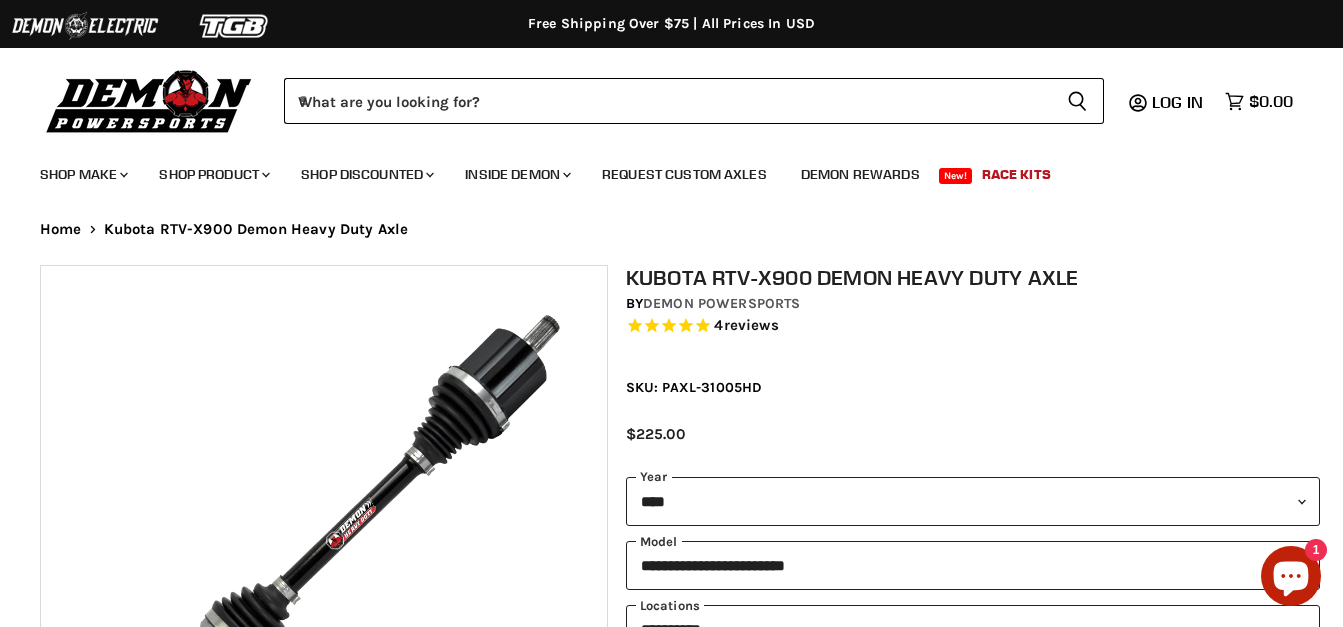 click on "Kubota RTV-X900 Demon Heavy Duty Axle" at bounding box center [256, 229] 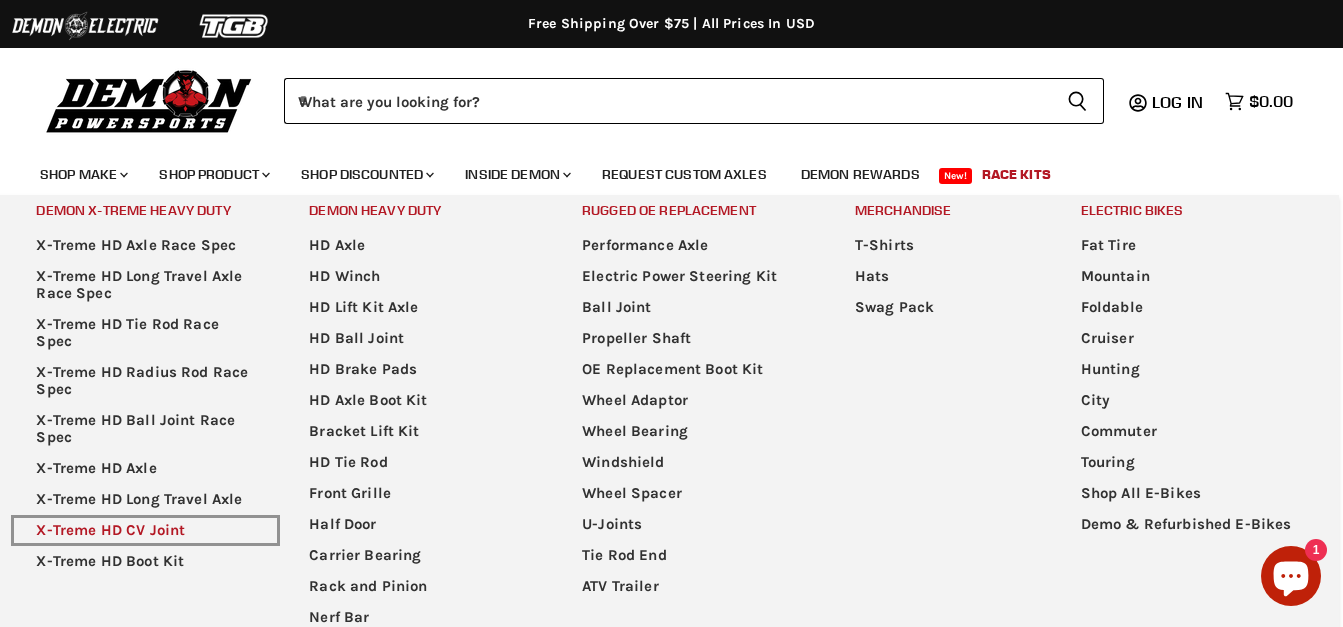 click on "X-Treme HD CV Joint" at bounding box center [145, 530] 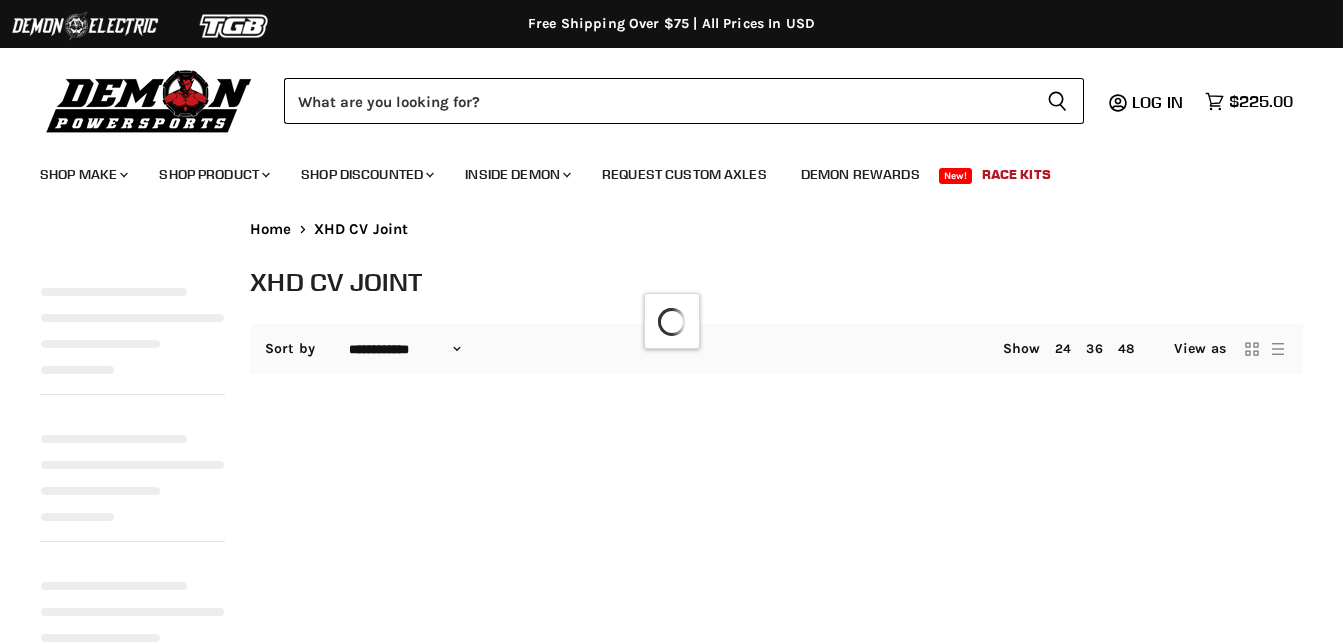 select on "**********" 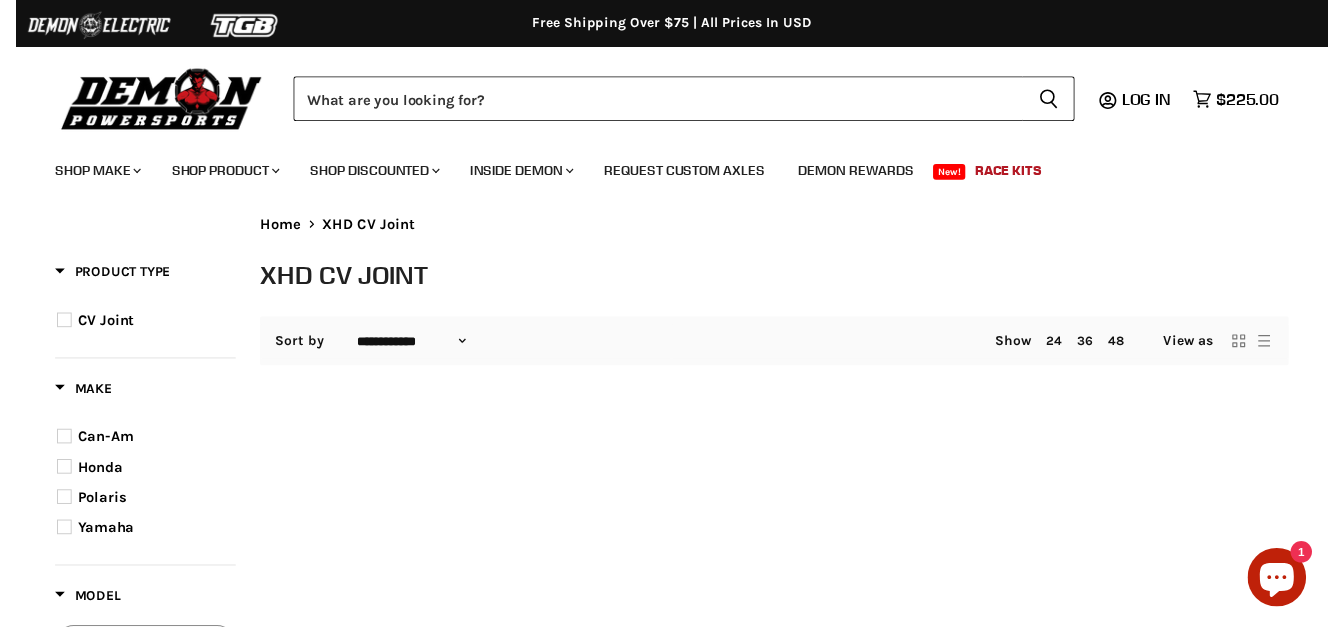 scroll, scrollTop: 0, scrollLeft: 0, axis: both 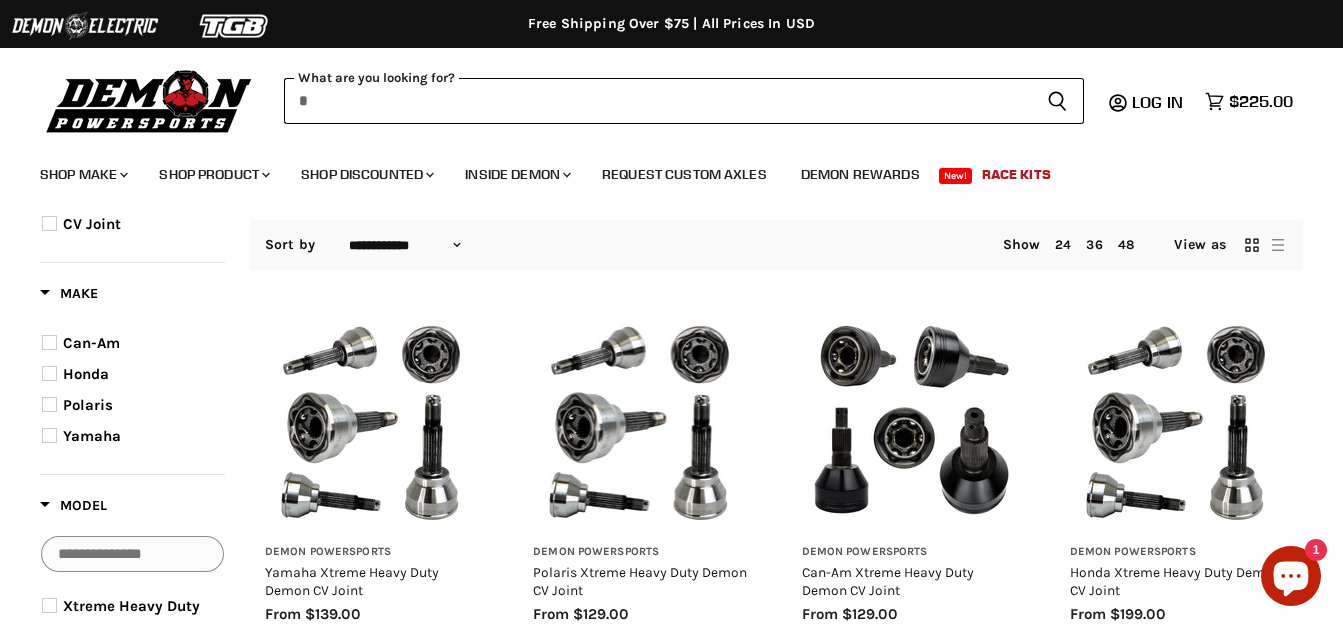 click at bounding box center (657, 101) 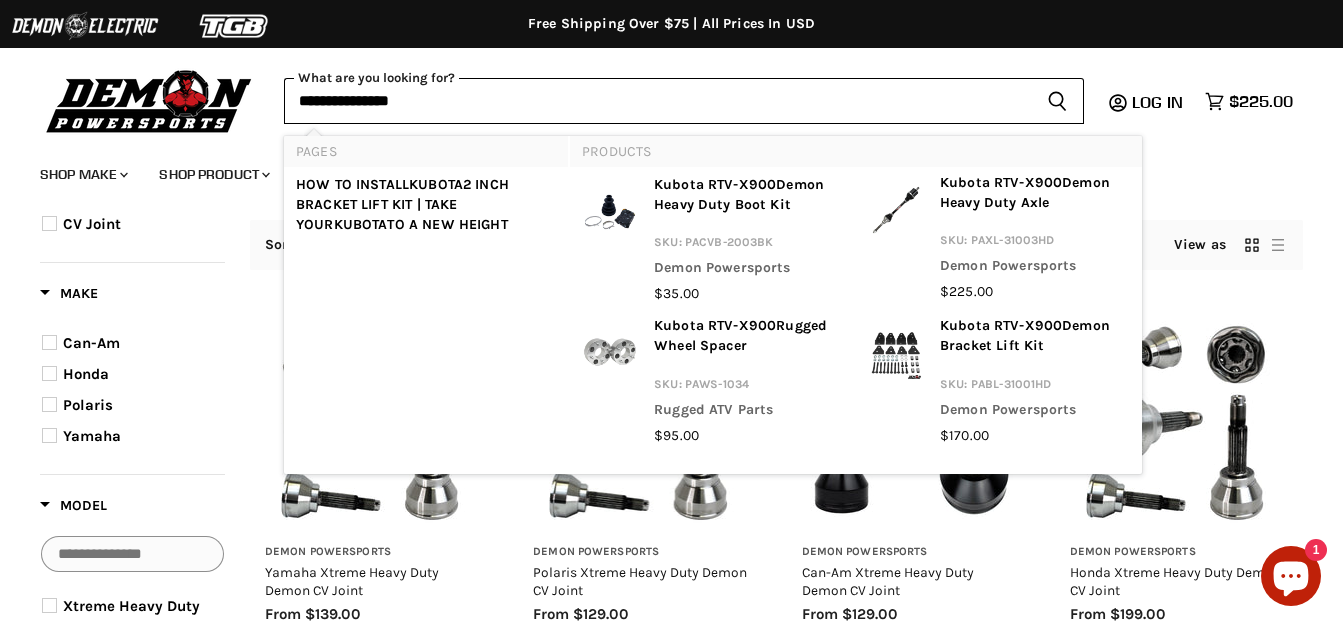 type on "**********" 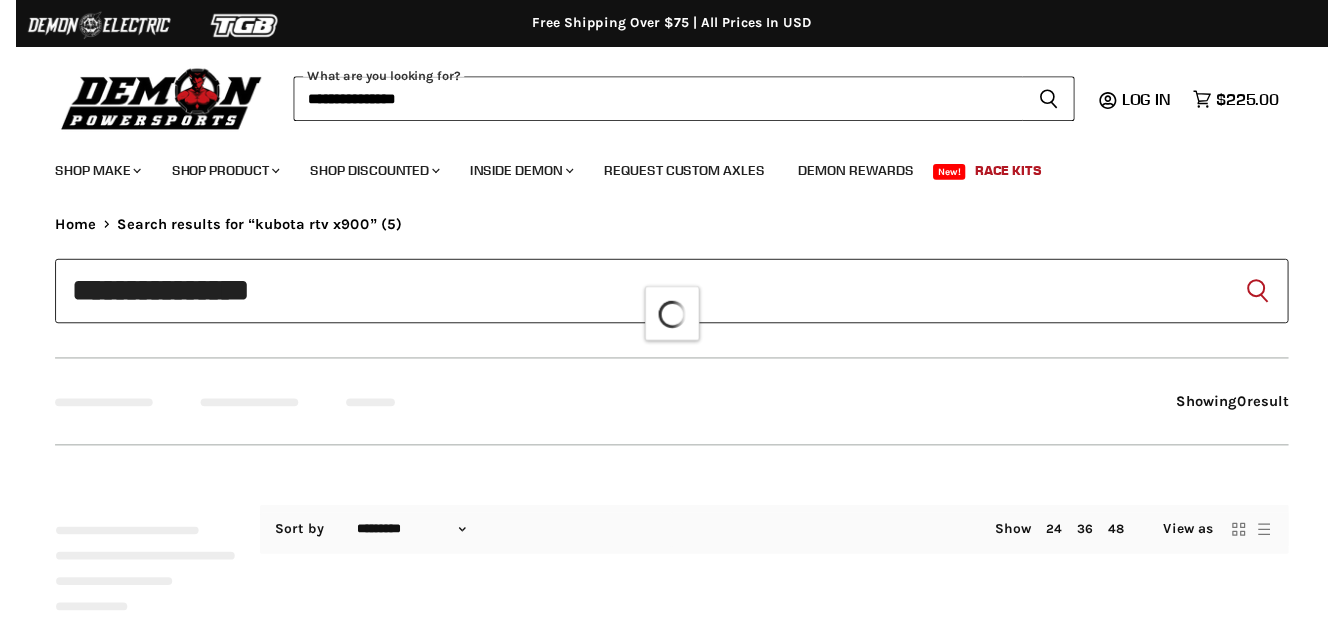 scroll, scrollTop: 0, scrollLeft: 0, axis: both 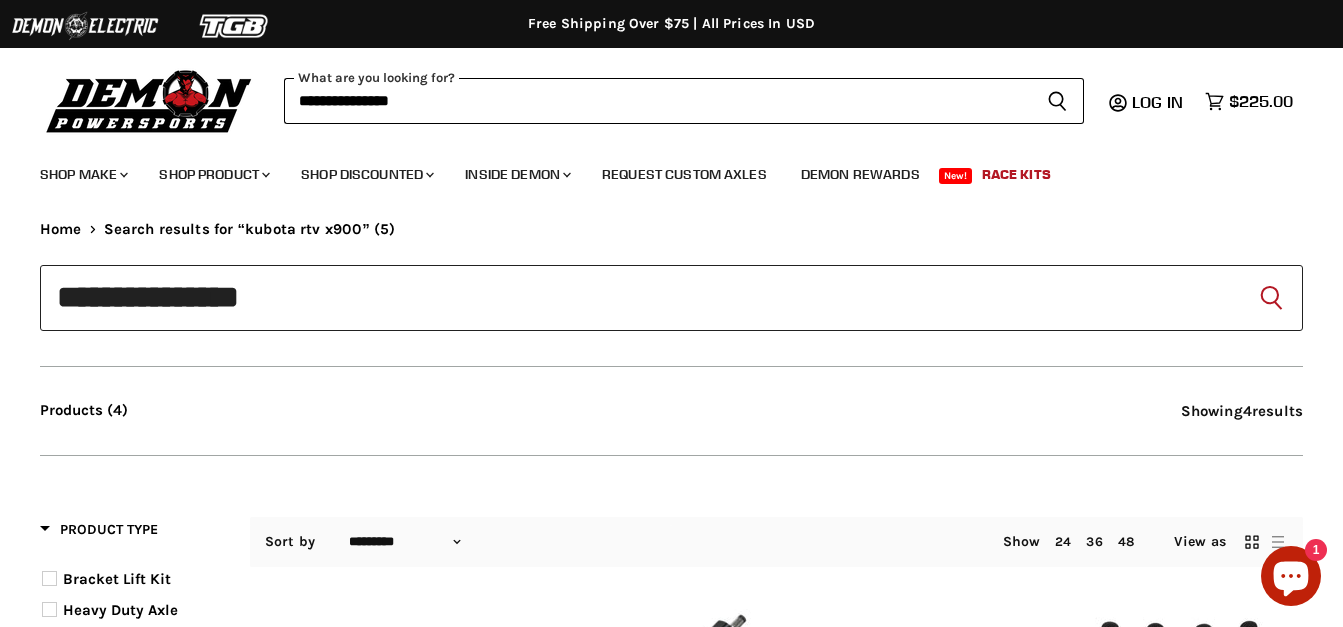 type on "**********" 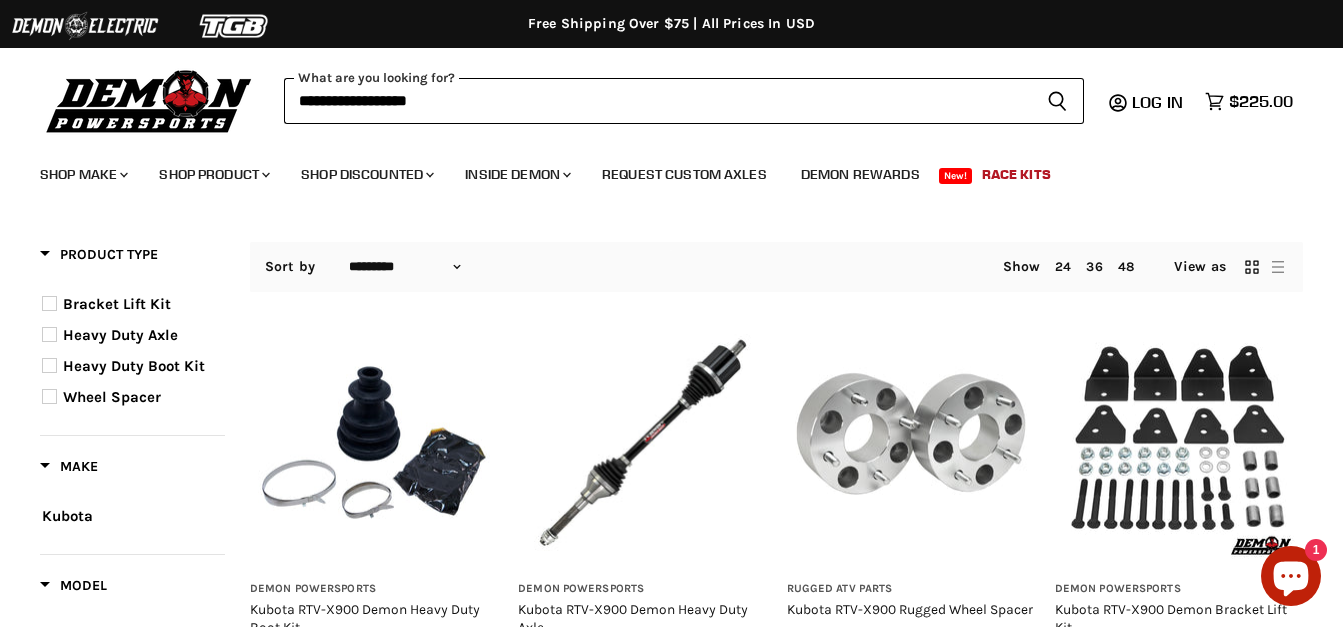 scroll, scrollTop: 0, scrollLeft: 0, axis: both 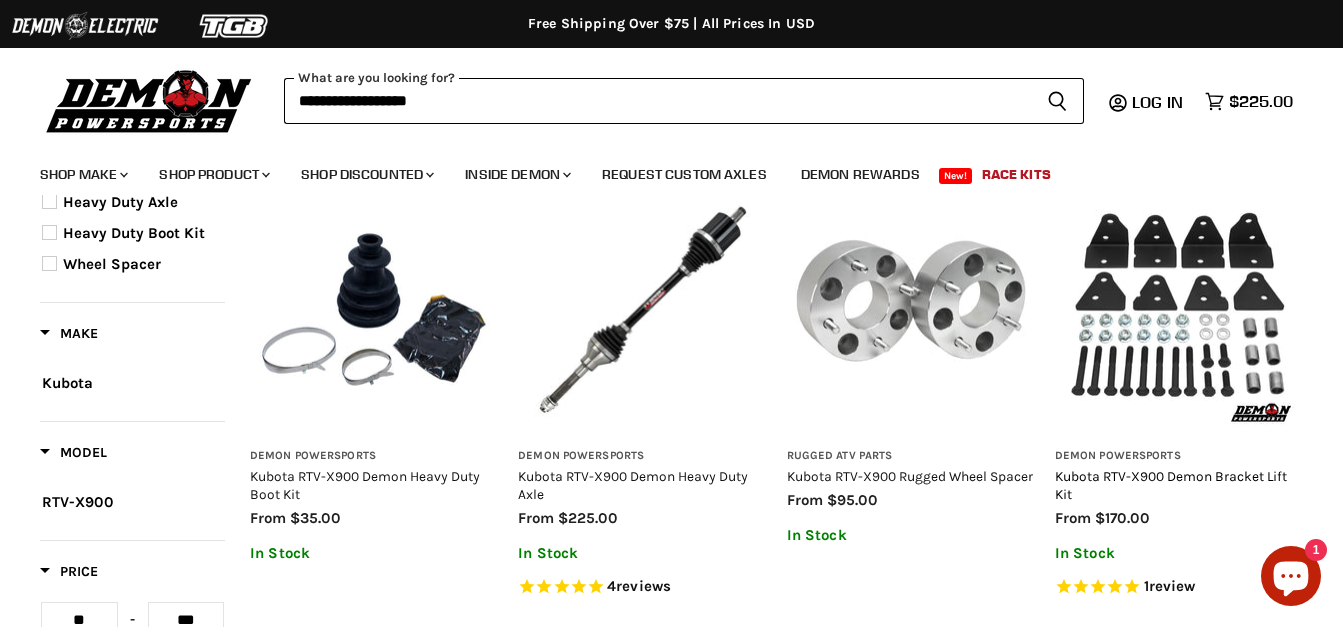 click on "Kubota RTV-X900 Demon Bracket Lift Kit" at bounding box center (1171, 485) 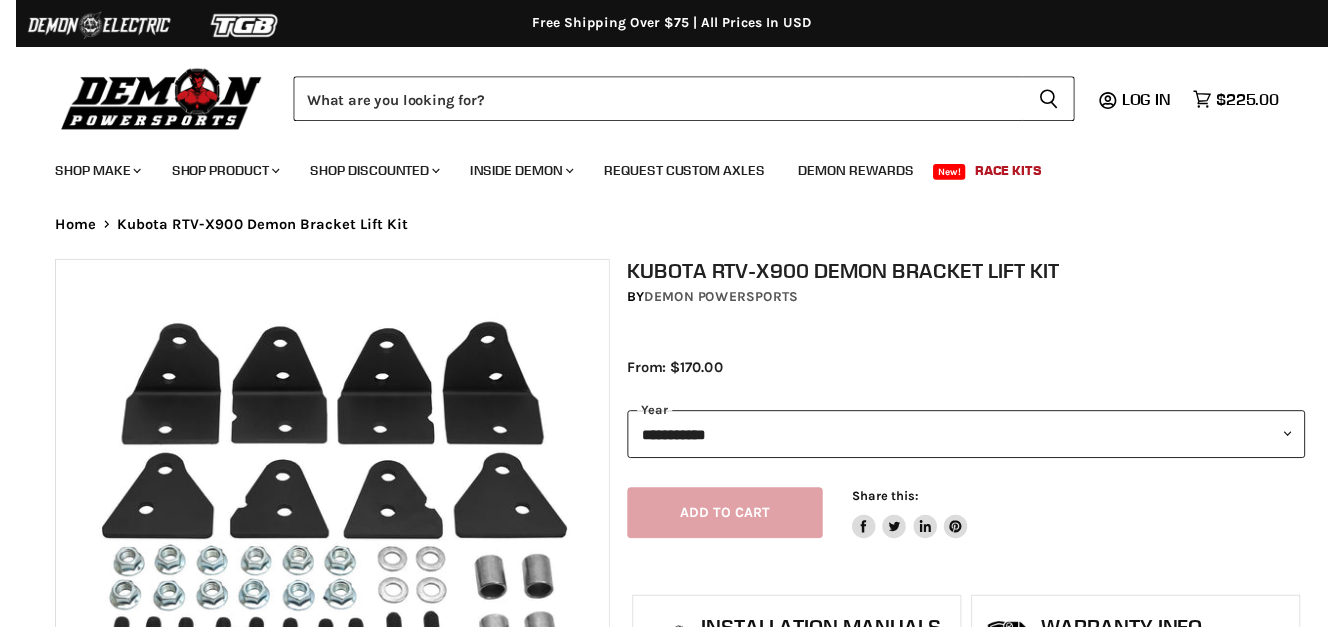 scroll, scrollTop: 0, scrollLeft: 0, axis: both 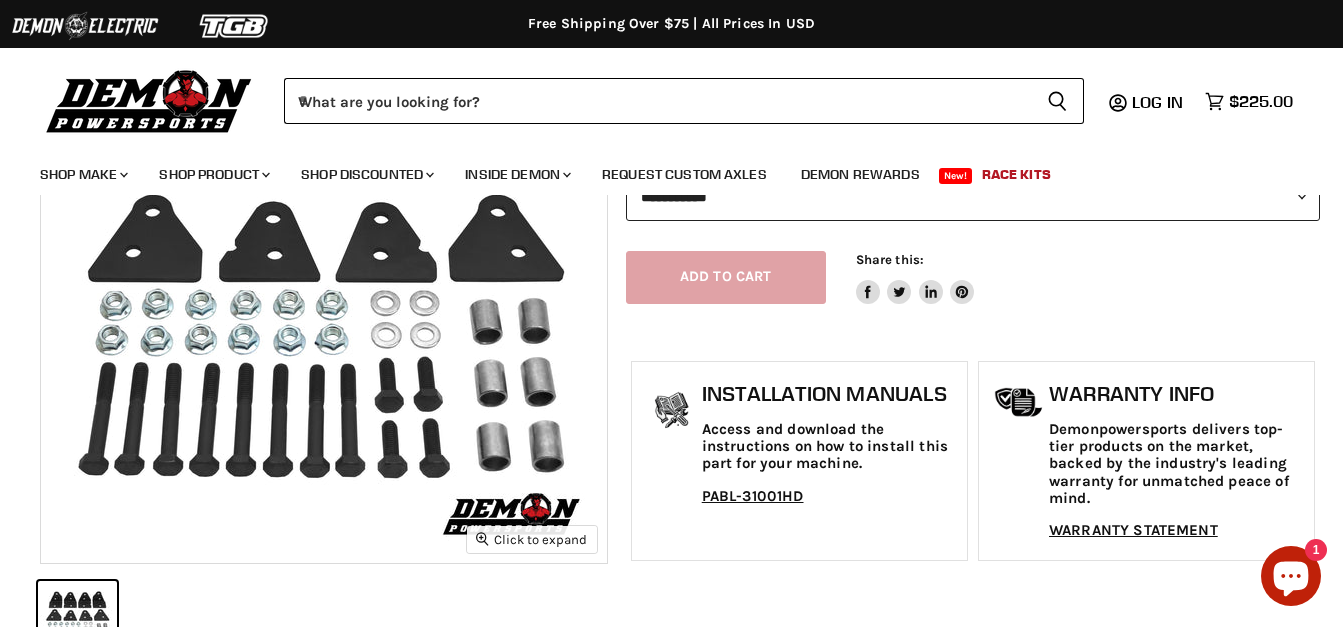 select on "******" 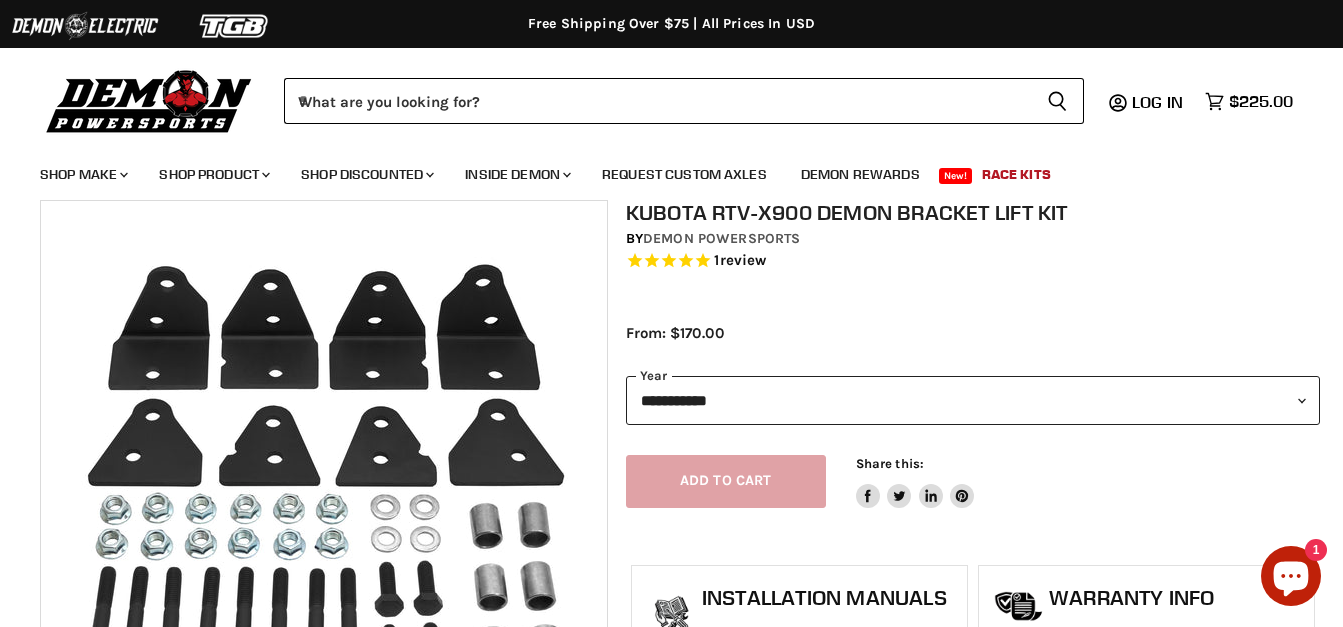 scroll, scrollTop: 0, scrollLeft: 0, axis: both 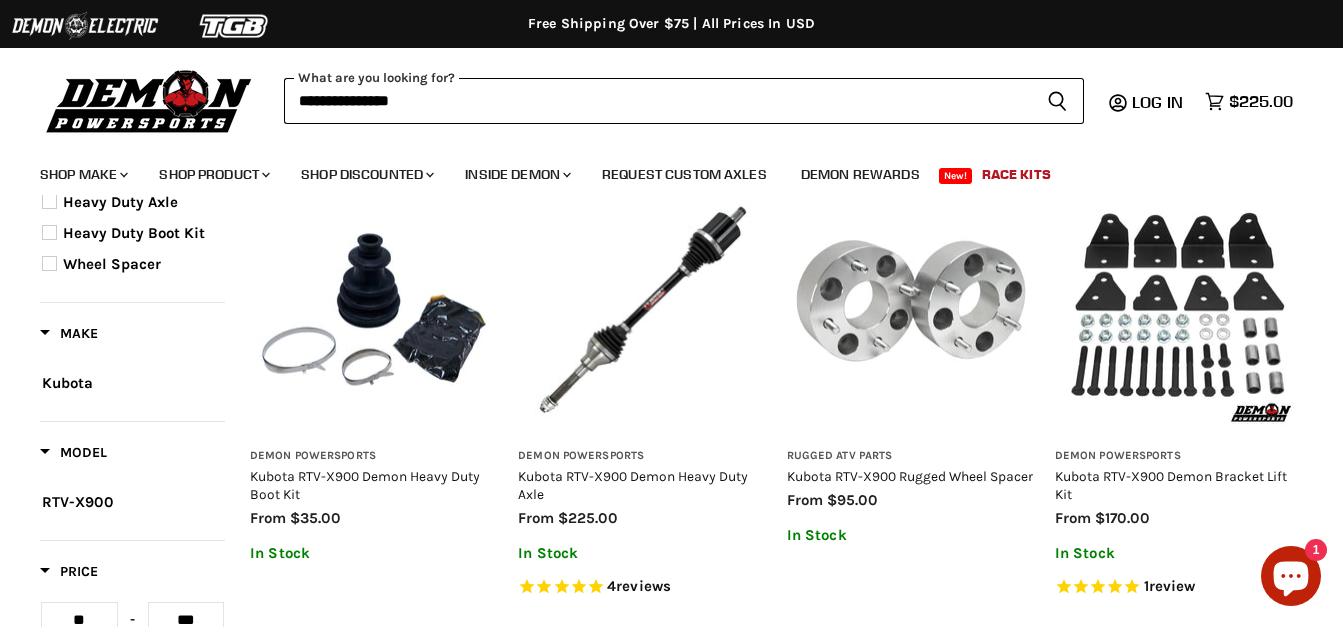 type on "**********" 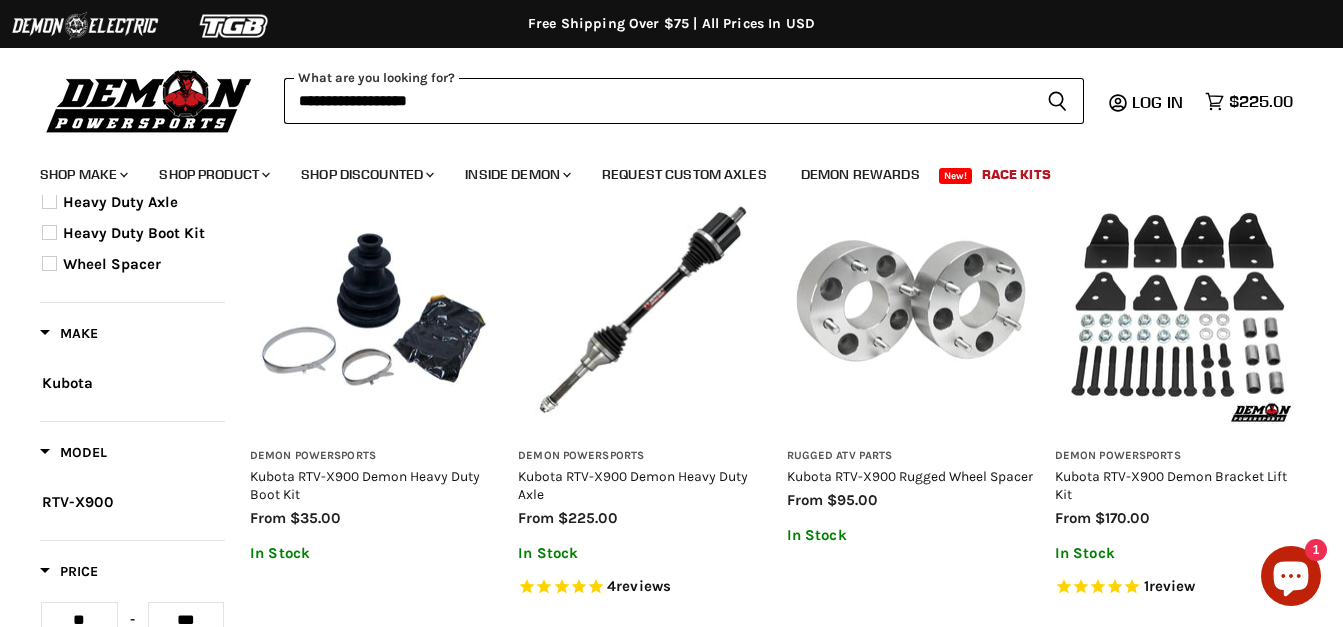 scroll, scrollTop: 0, scrollLeft: 0, axis: both 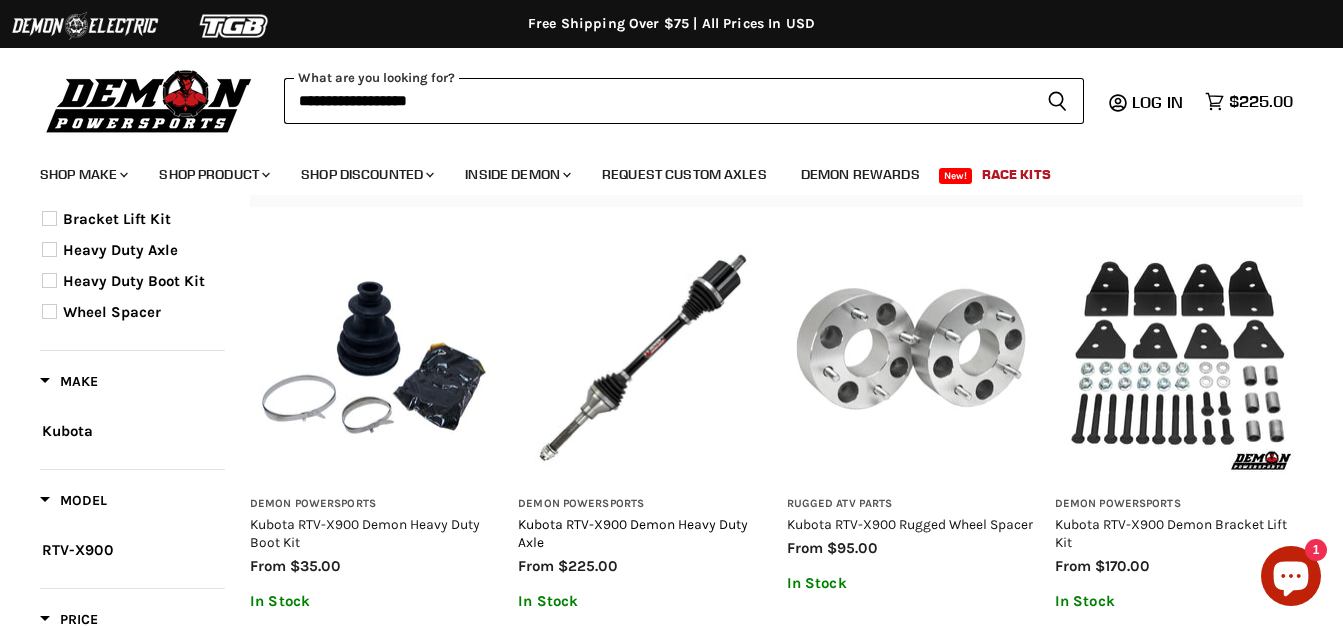click on "Kubota RTV-X900 Demon Heavy Duty Axle" at bounding box center [633, 533] 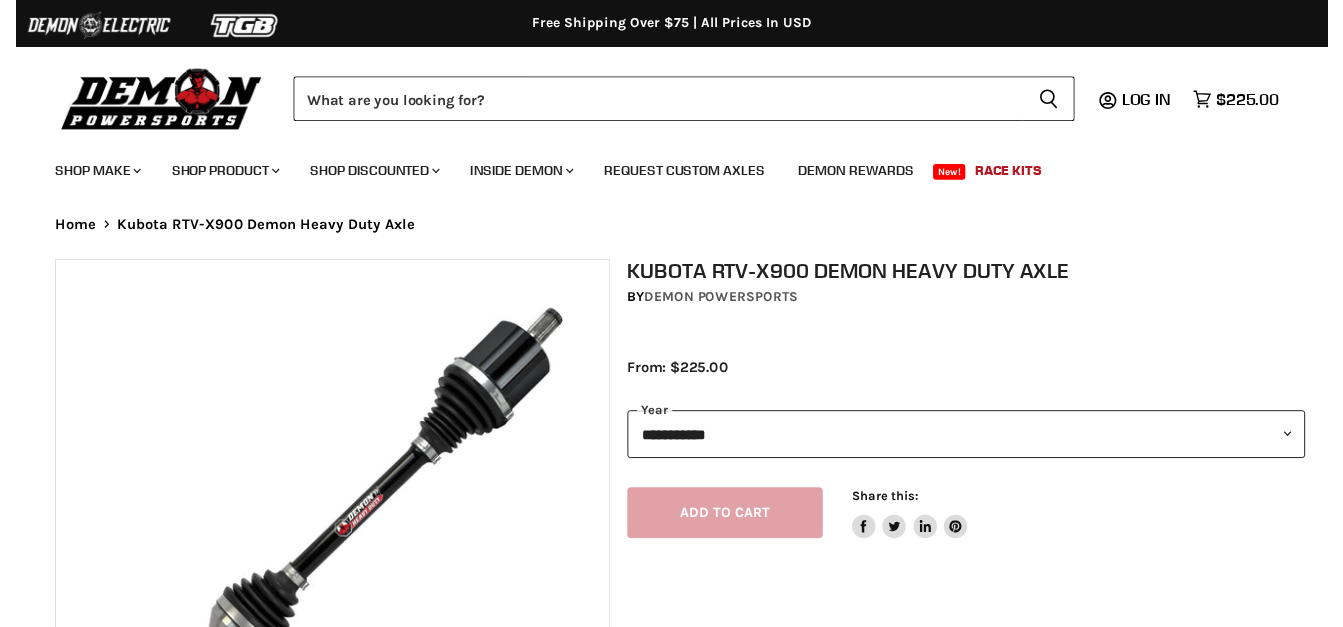 scroll, scrollTop: 0, scrollLeft: 0, axis: both 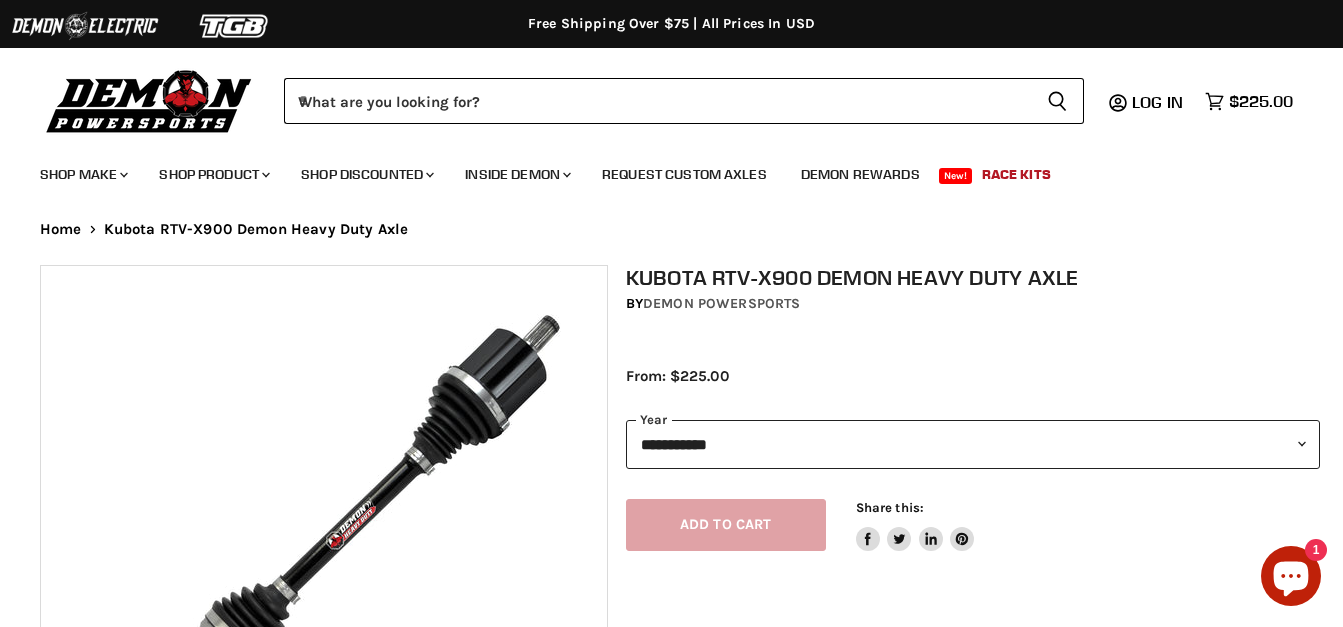 select on "******" 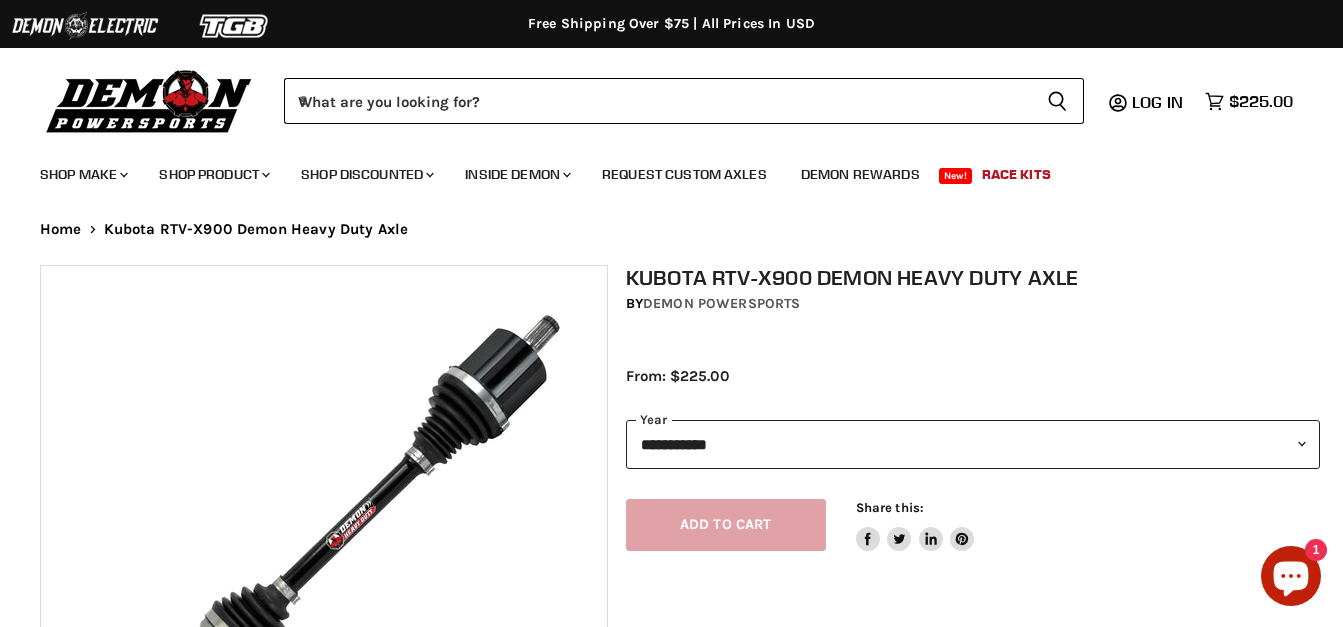 scroll, scrollTop: 51, scrollLeft: 0, axis: vertical 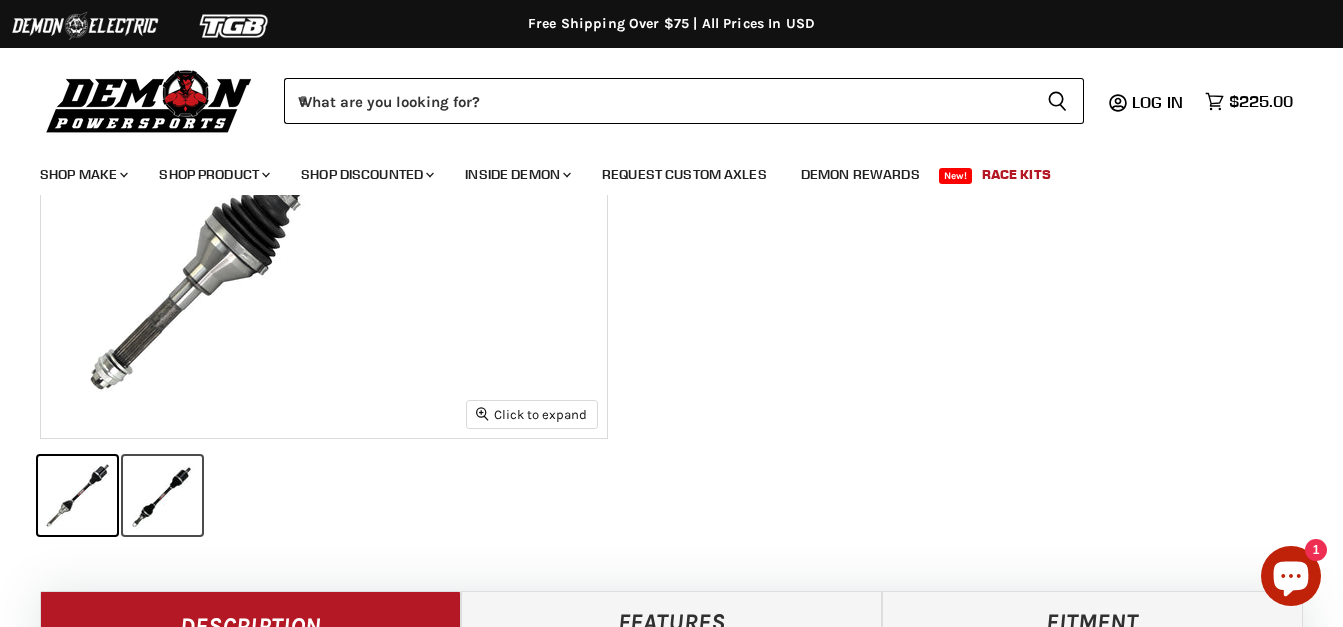 click at bounding box center [162, 495] 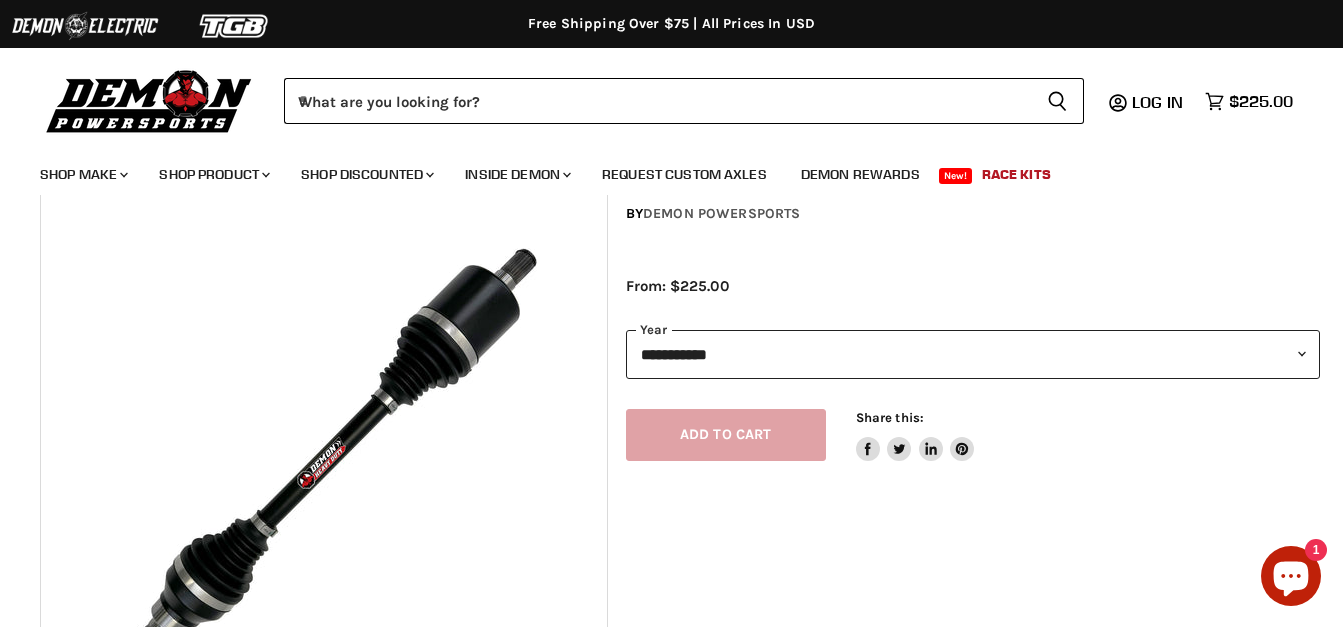 scroll, scrollTop: 89, scrollLeft: 0, axis: vertical 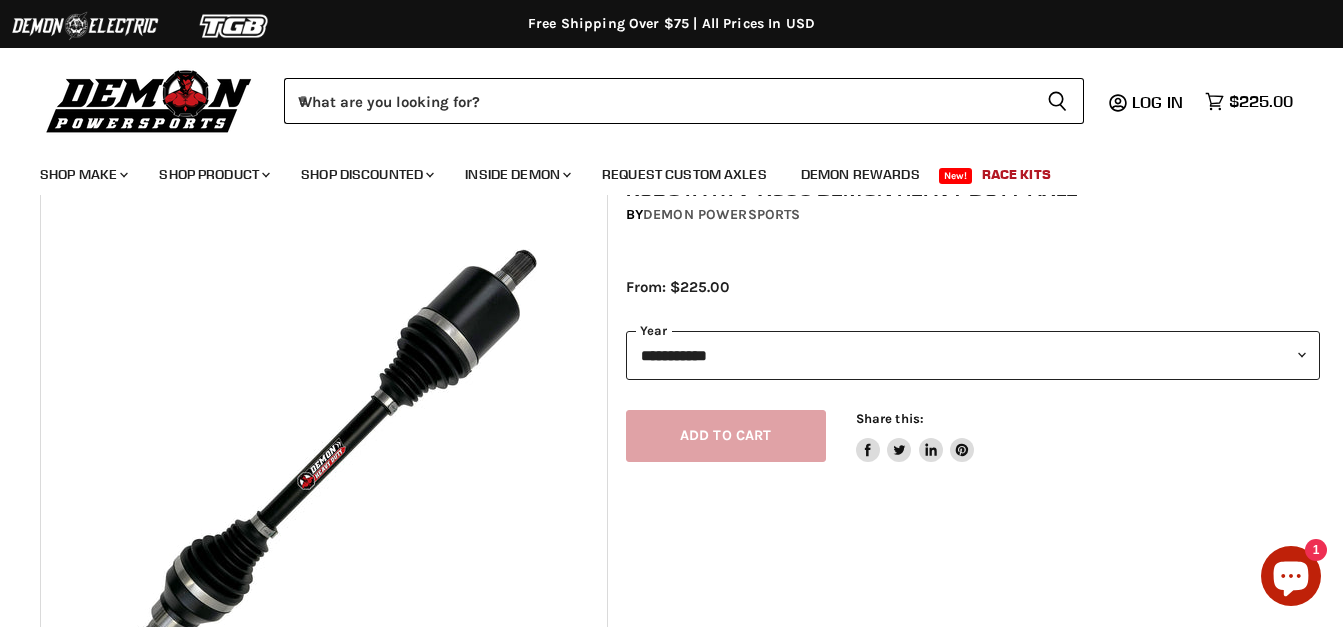 click on "**********" at bounding box center (973, 355) 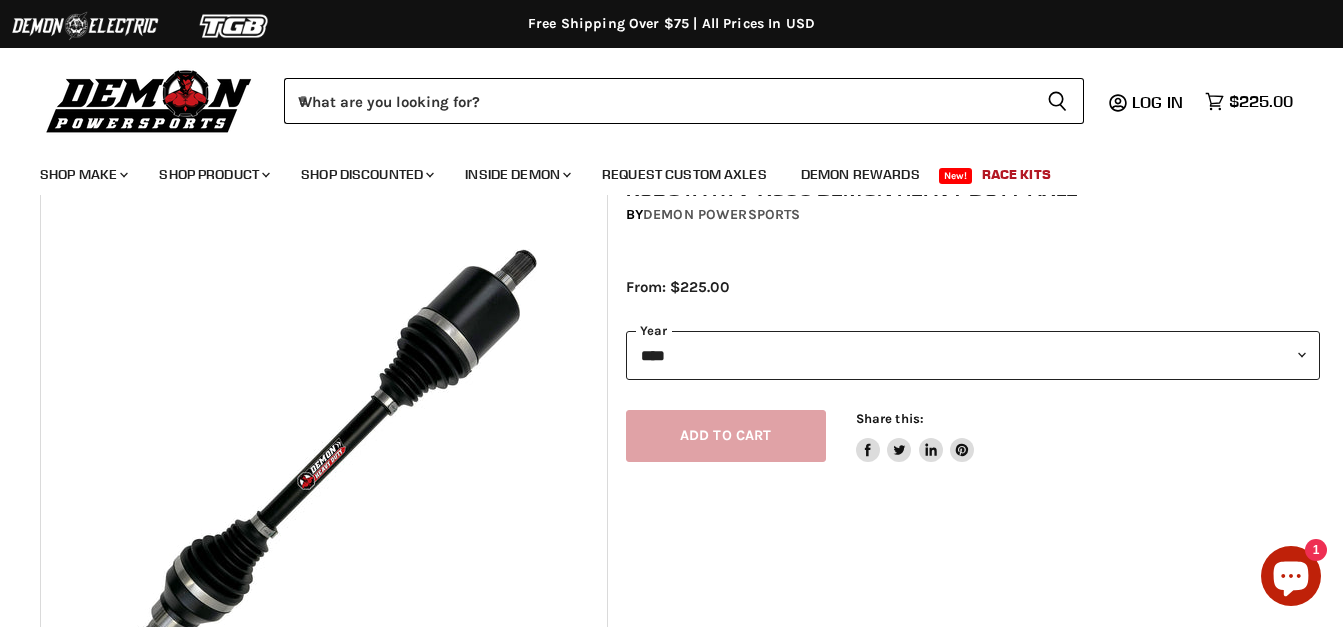 click on "**********" at bounding box center [973, 355] 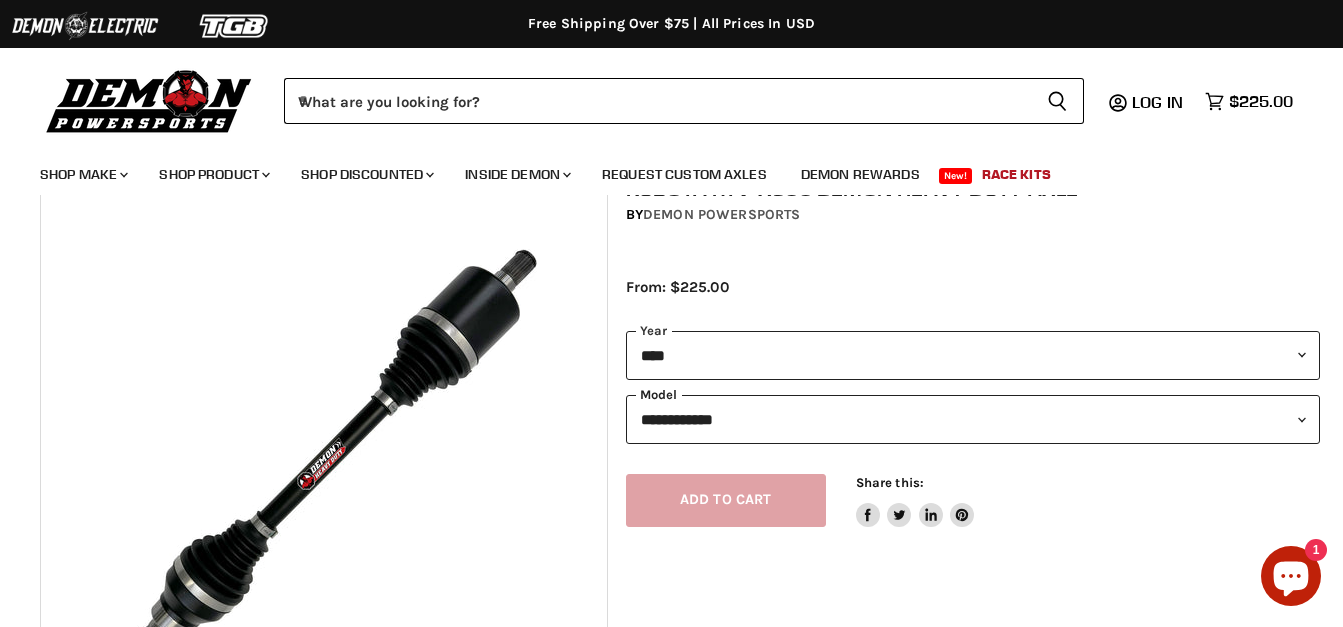 click on "**********" at bounding box center [973, 419] 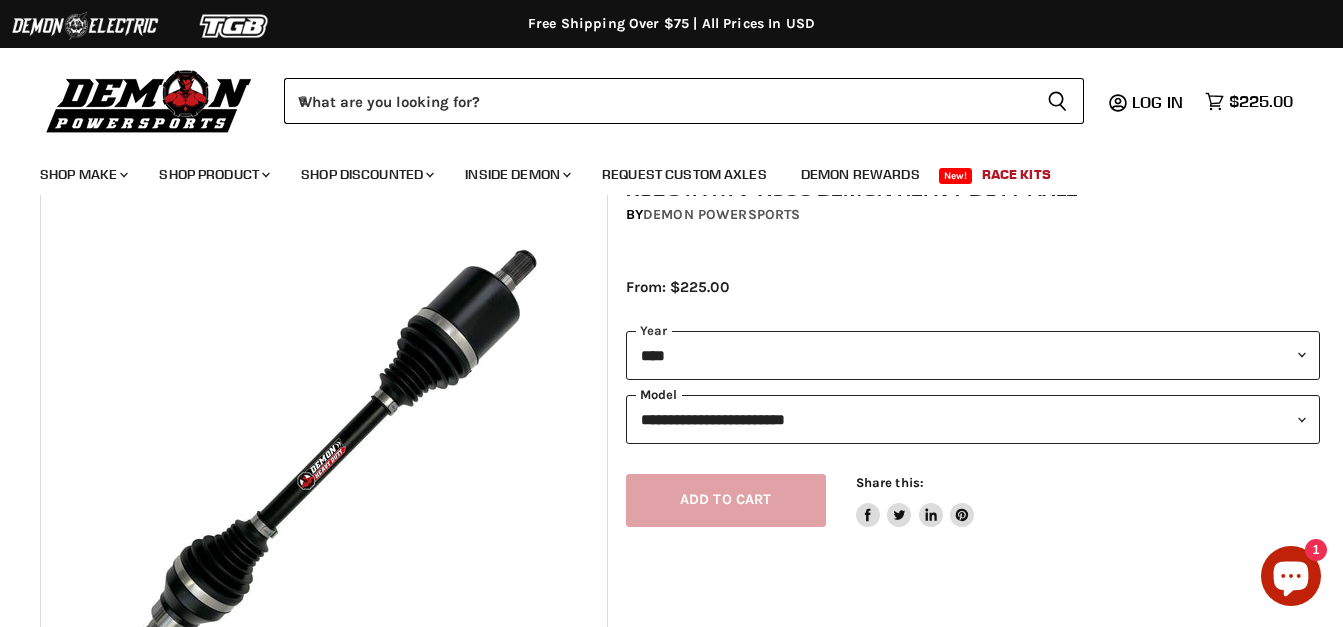 click on "**********" at bounding box center [973, 419] 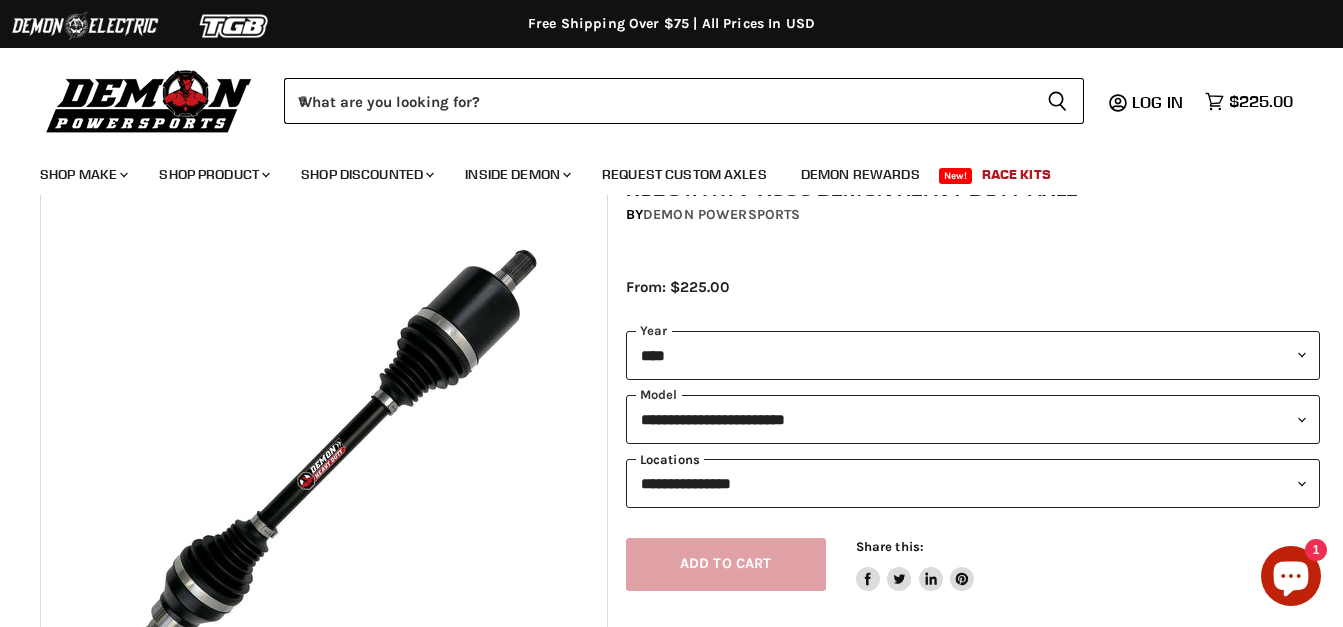 click on "**********" at bounding box center (973, 483) 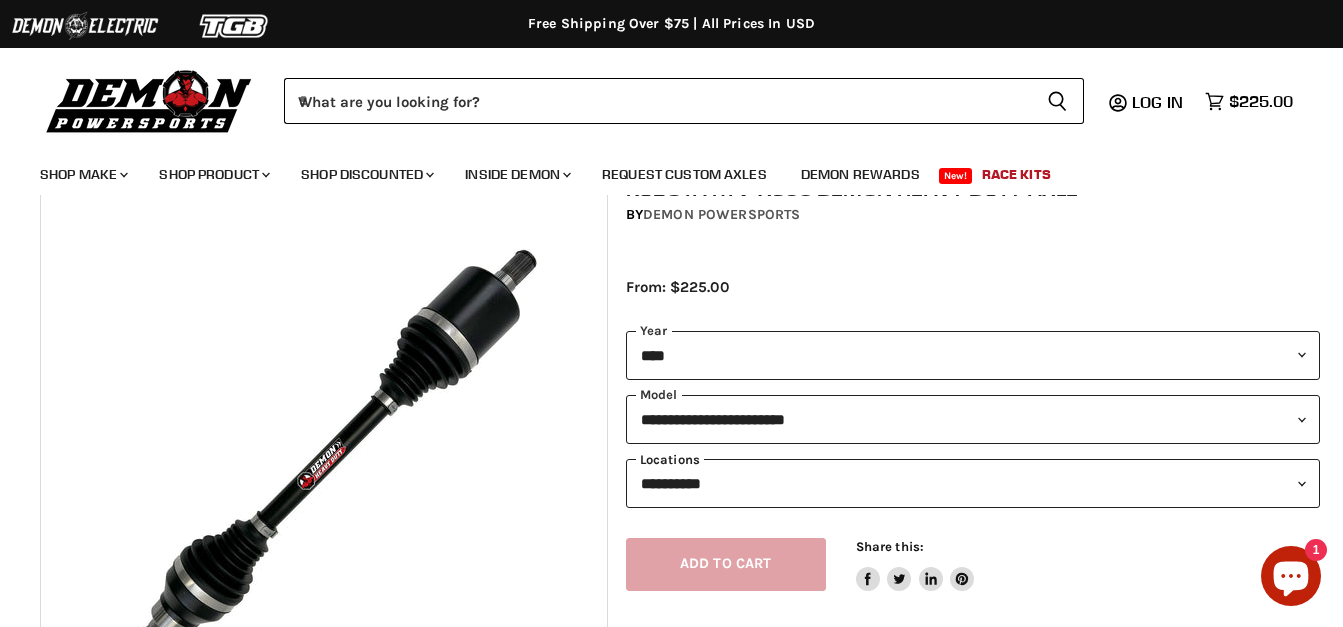 click on "**********" at bounding box center [973, 483] 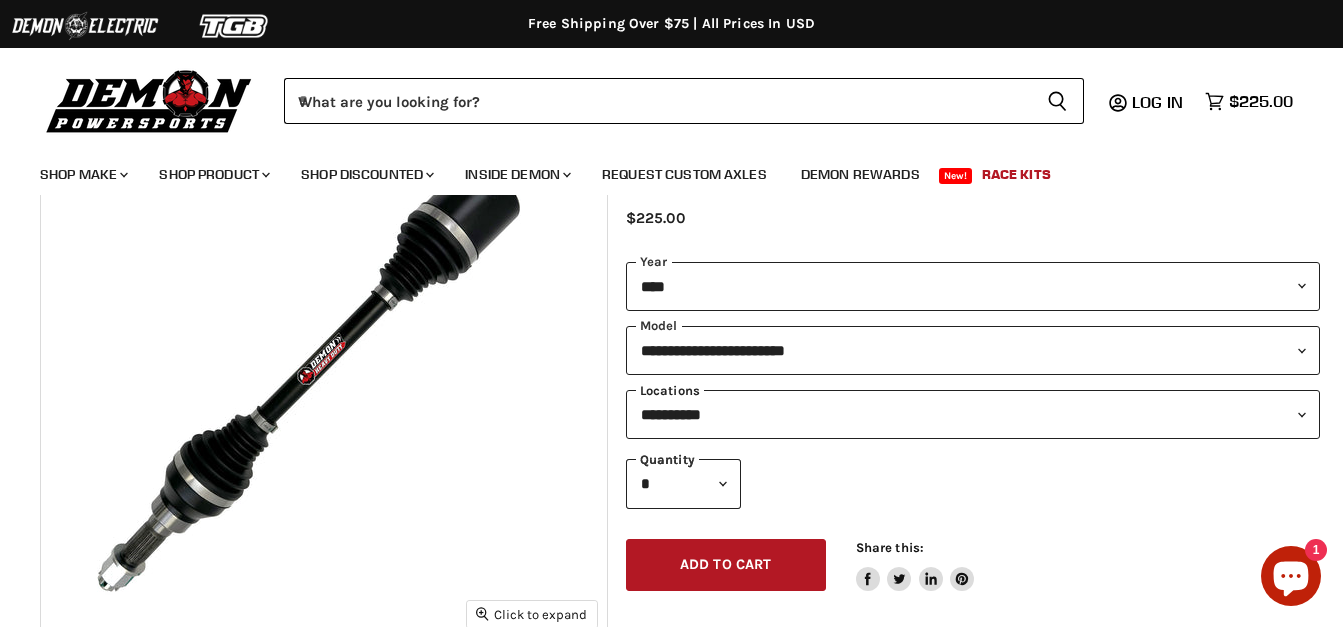 scroll, scrollTop: 197, scrollLeft: 0, axis: vertical 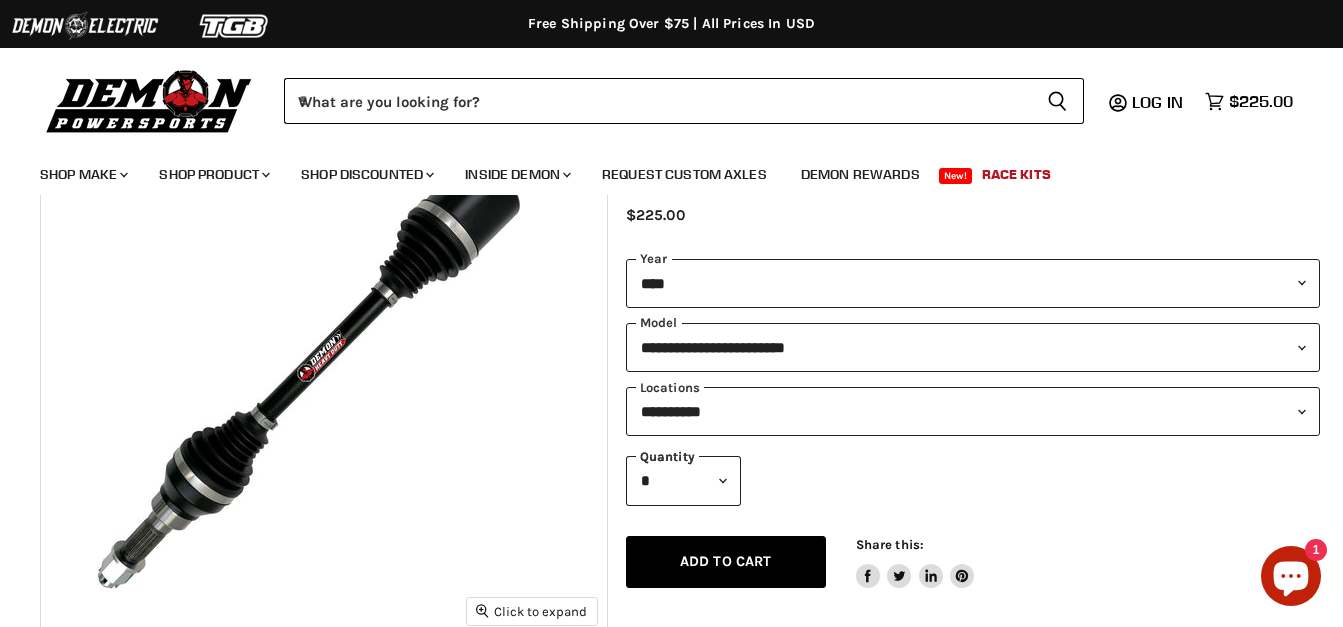click on "Add to cart
Spinner icon" at bounding box center [726, 562] 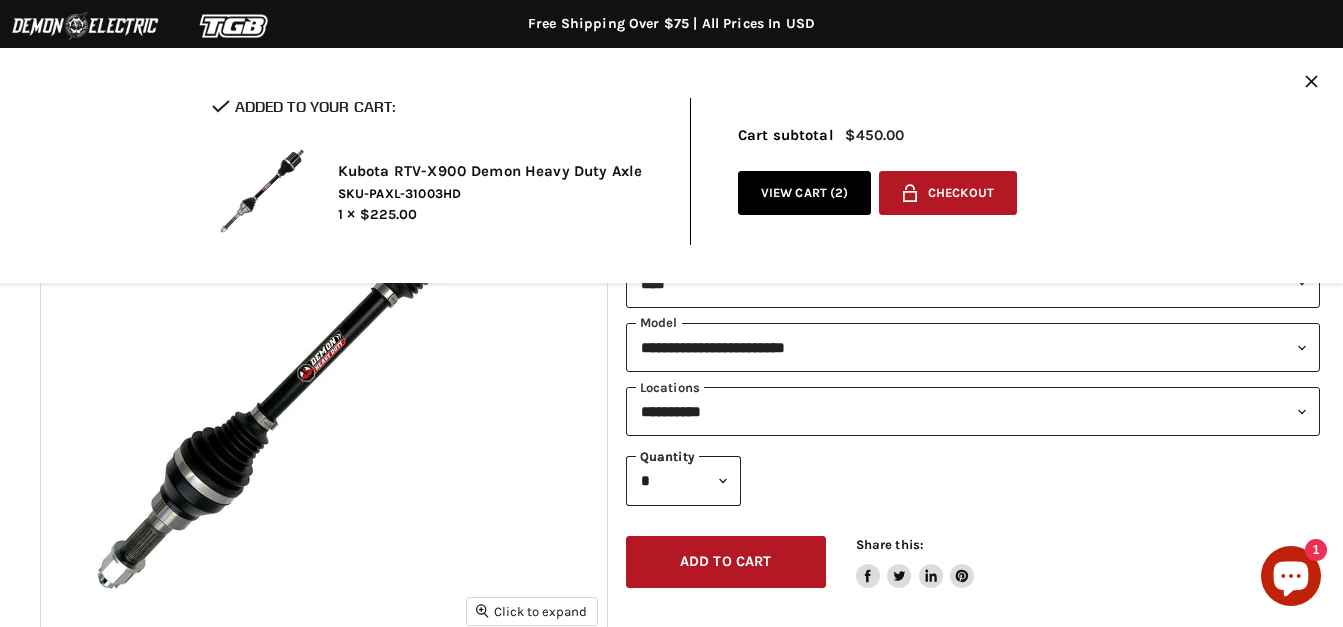 click on "Close icon" 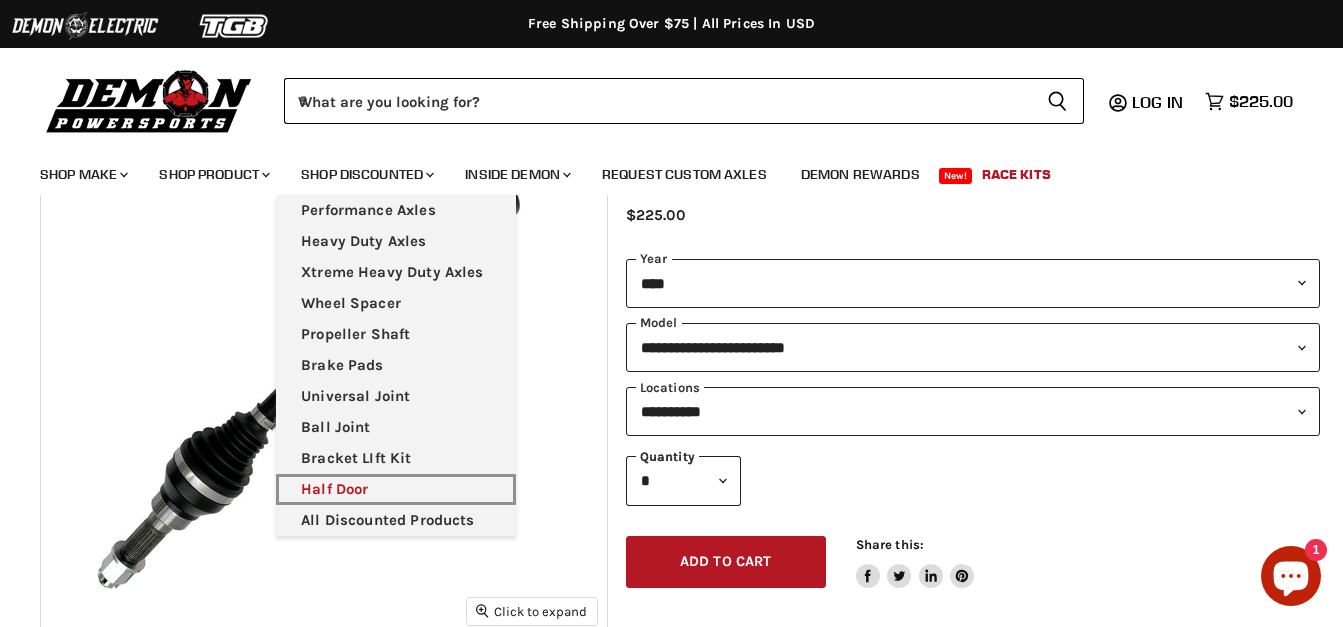 click on "Half Door" at bounding box center (396, 489) 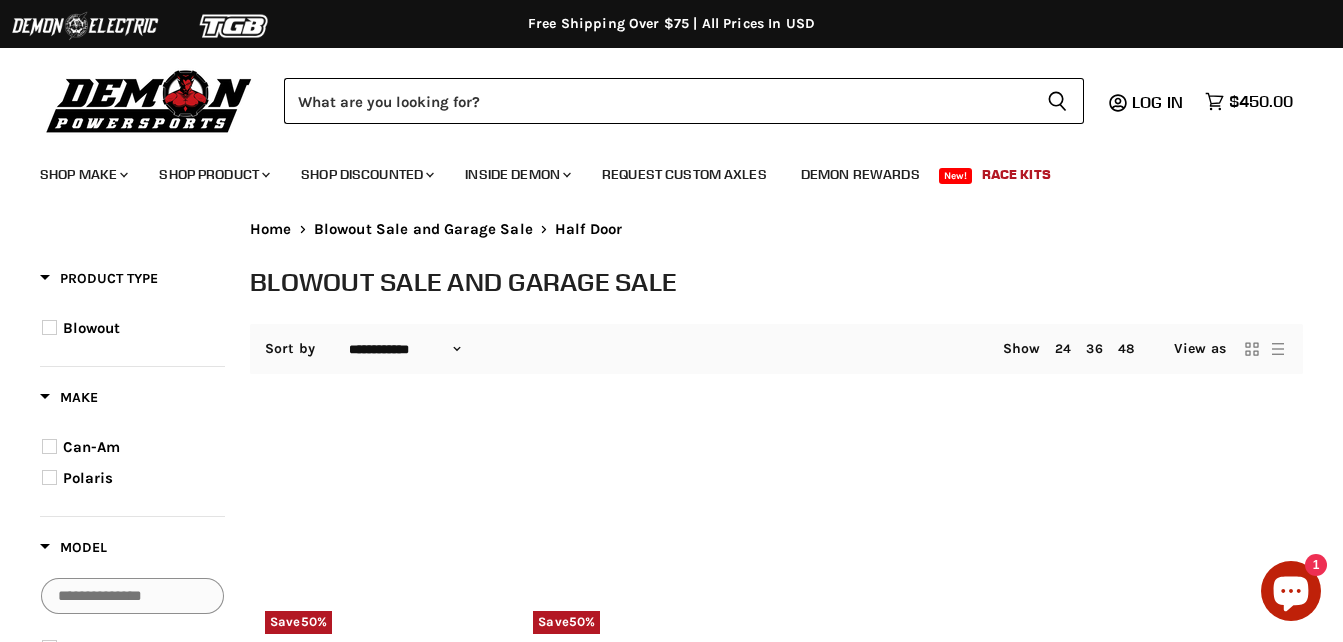 select on "**********" 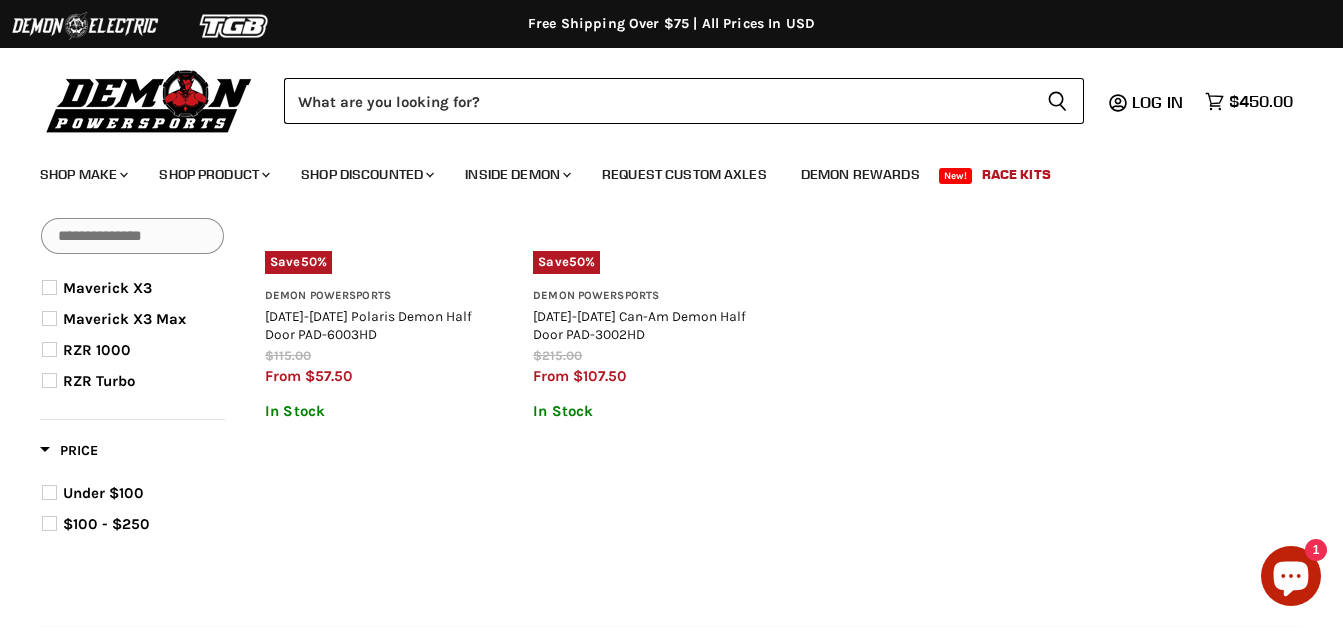 scroll, scrollTop: 360, scrollLeft: 0, axis: vertical 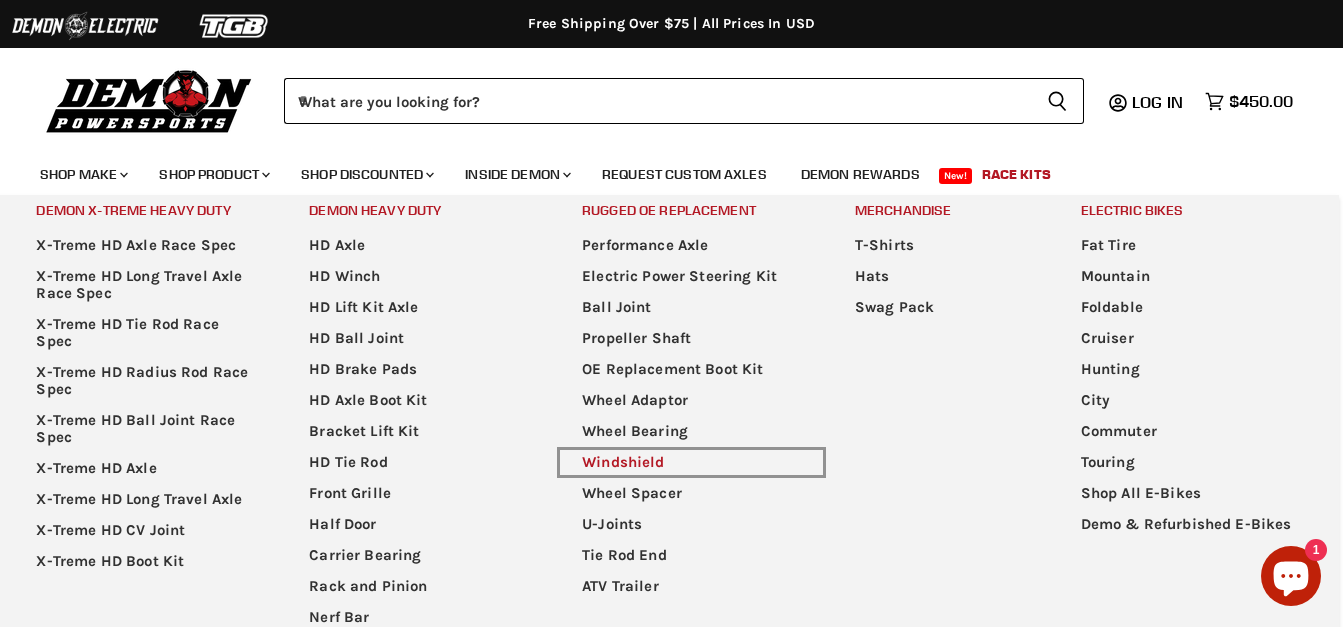 click on "Windshield" at bounding box center (691, 462) 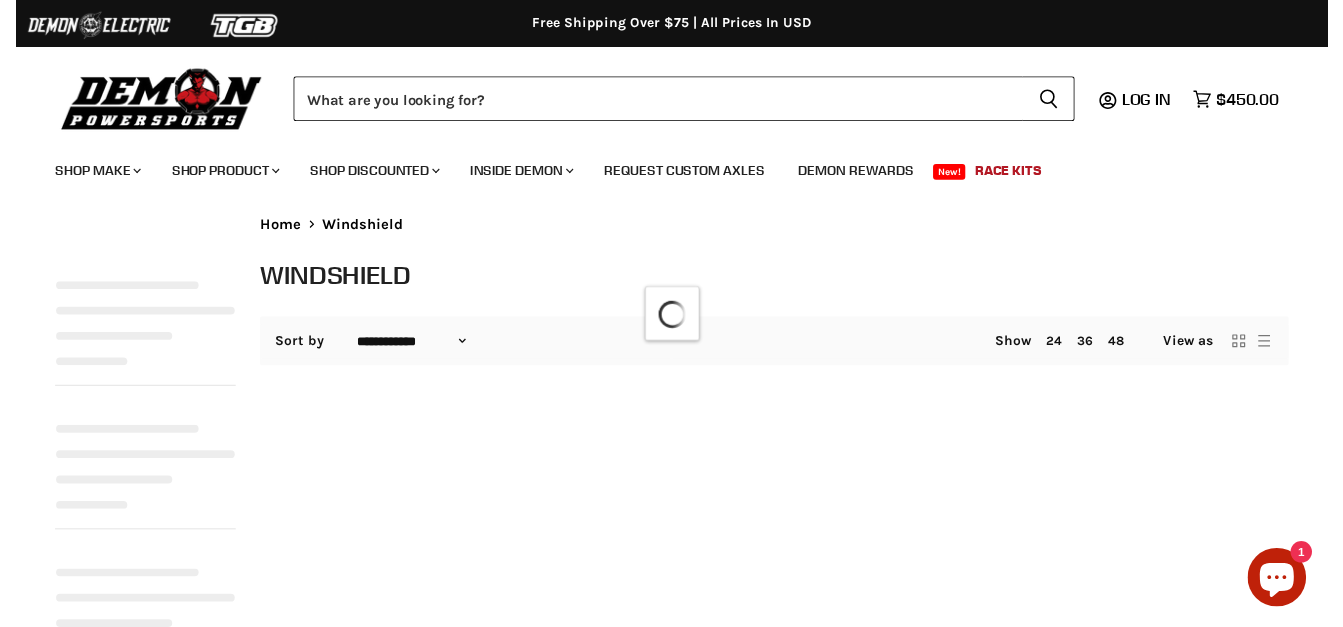 scroll, scrollTop: 0, scrollLeft: 0, axis: both 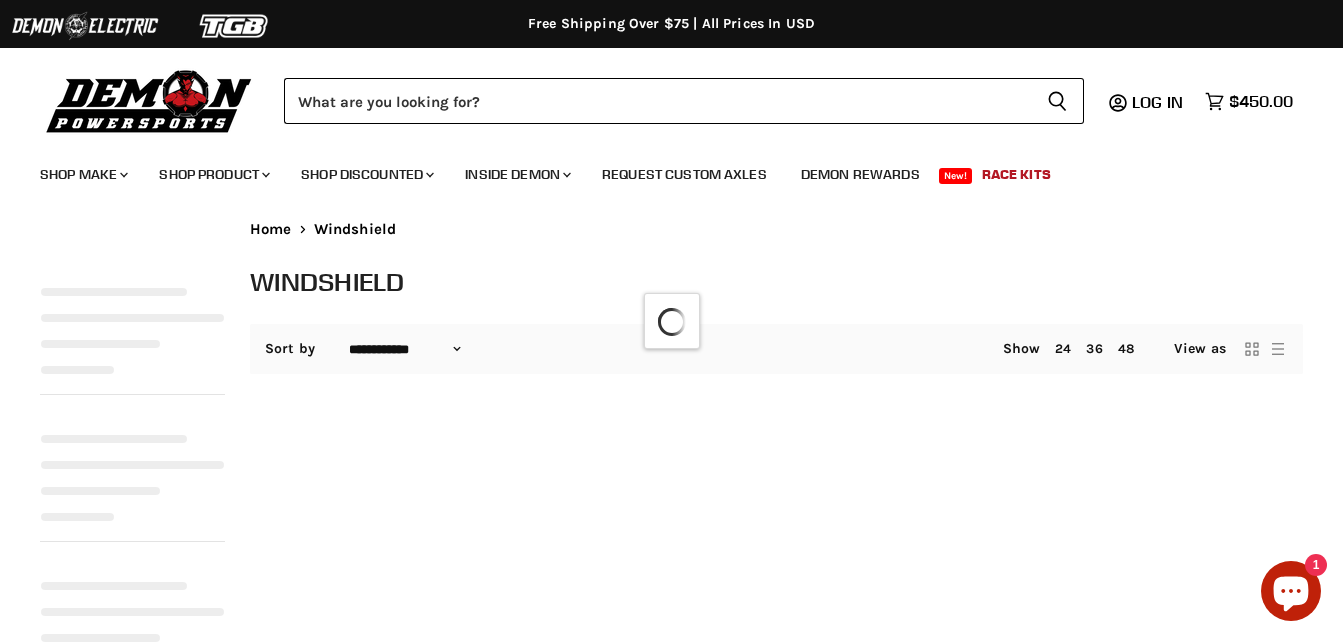 select on "**********" 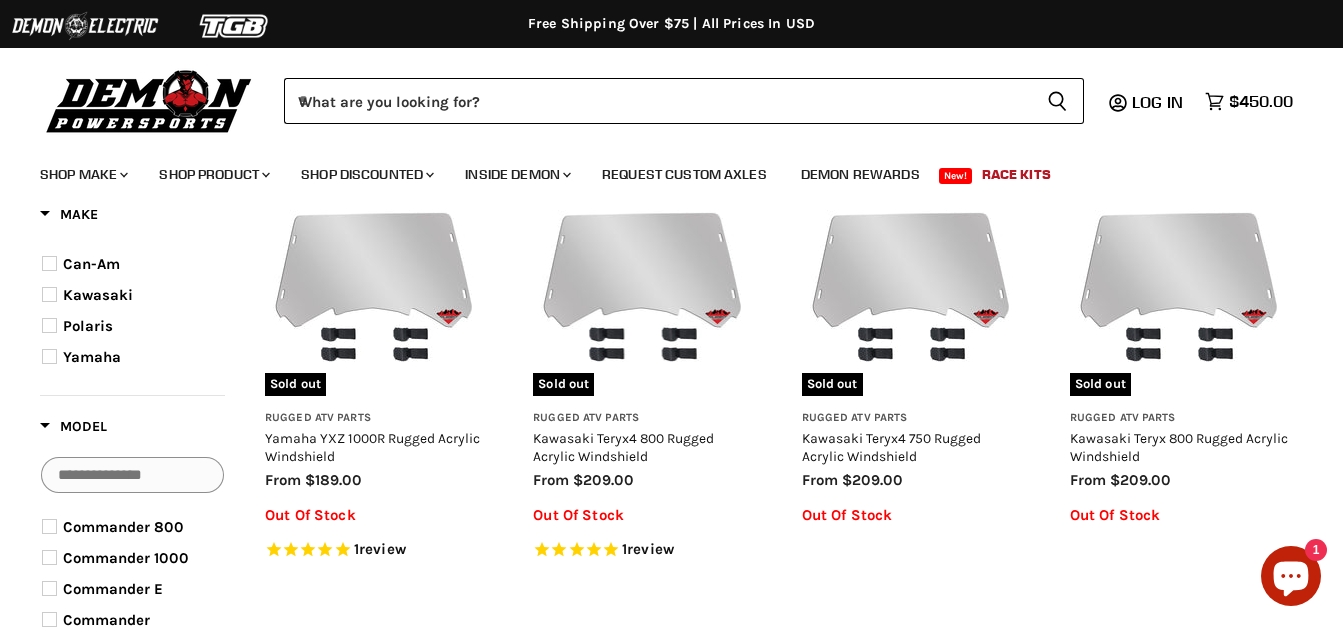 scroll, scrollTop: 0, scrollLeft: 0, axis: both 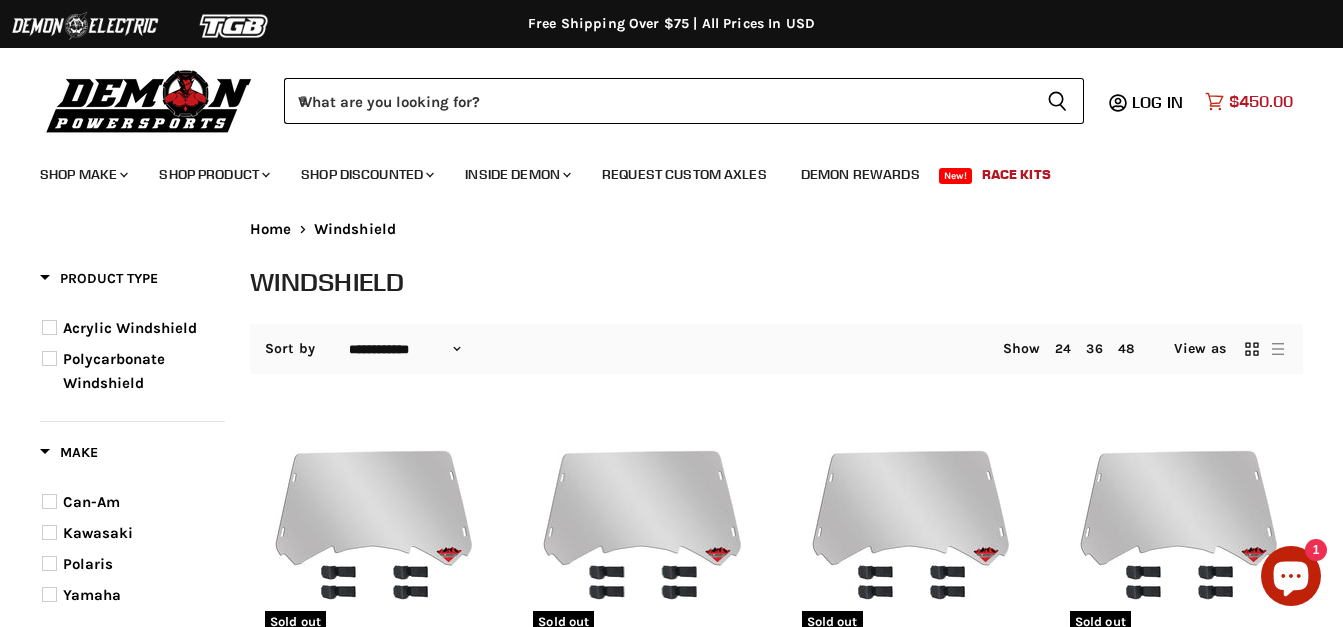click on "$450.00" at bounding box center (1261, 101) 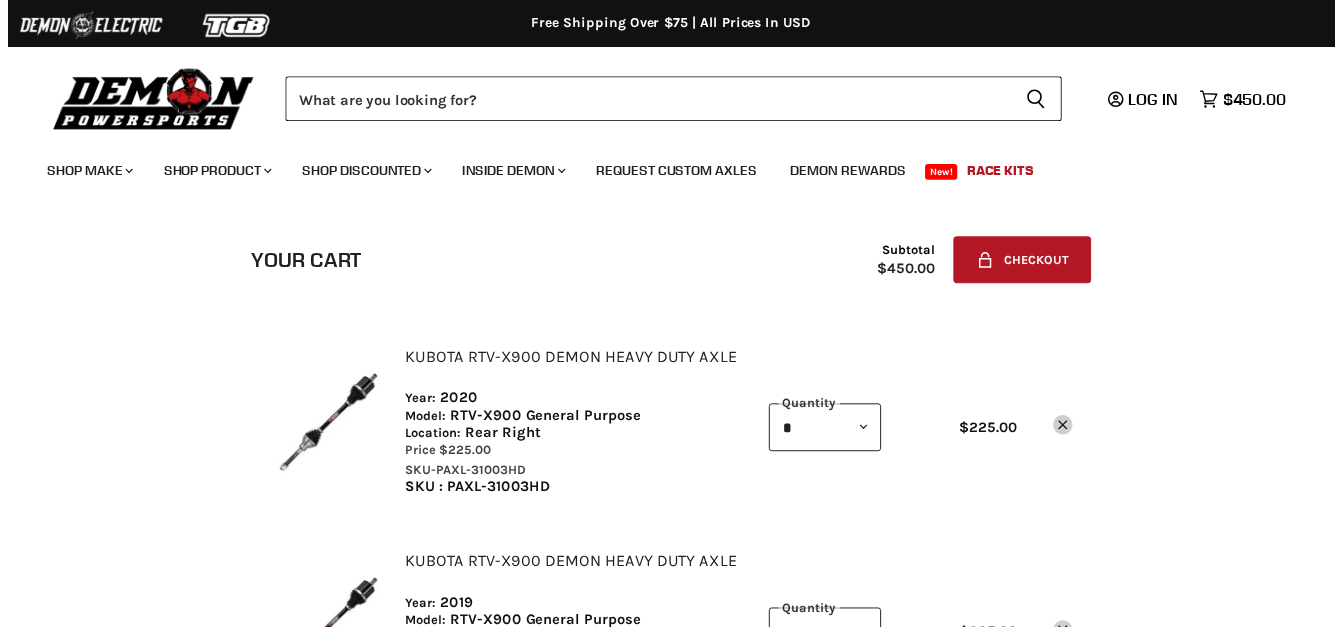 scroll, scrollTop: 0, scrollLeft: 0, axis: both 